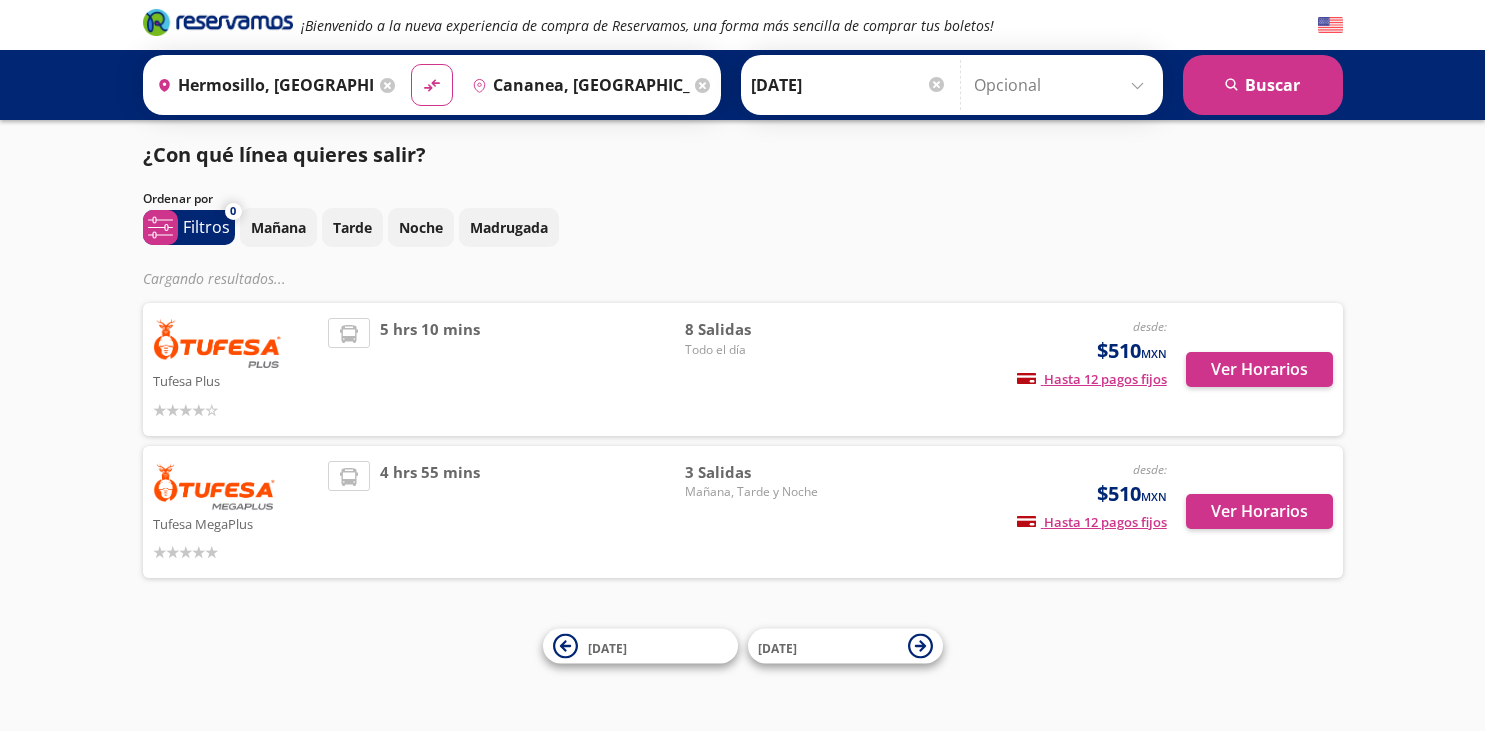 scroll, scrollTop: 0, scrollLeft: 0, axis: both 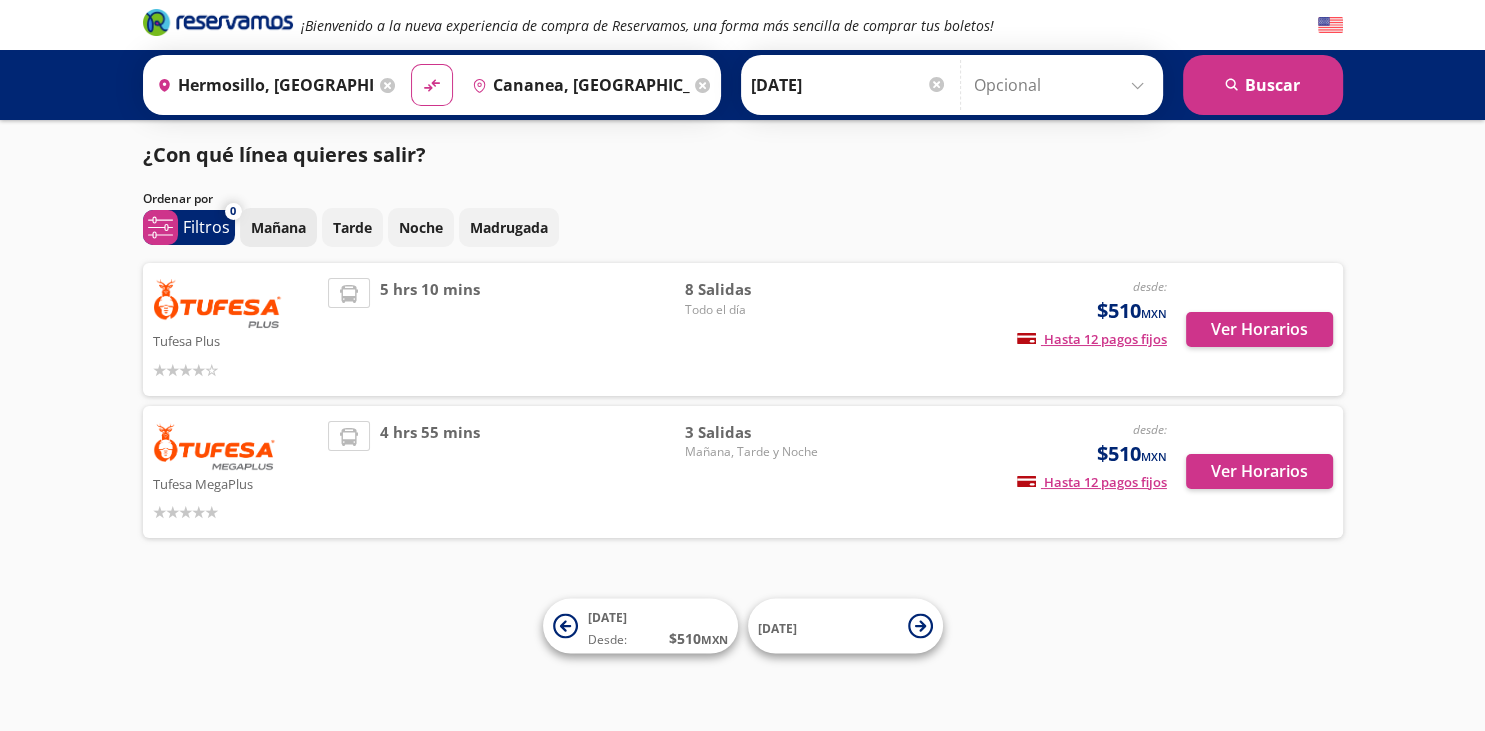 click on "Mañana" at bounding box center (278, 227) 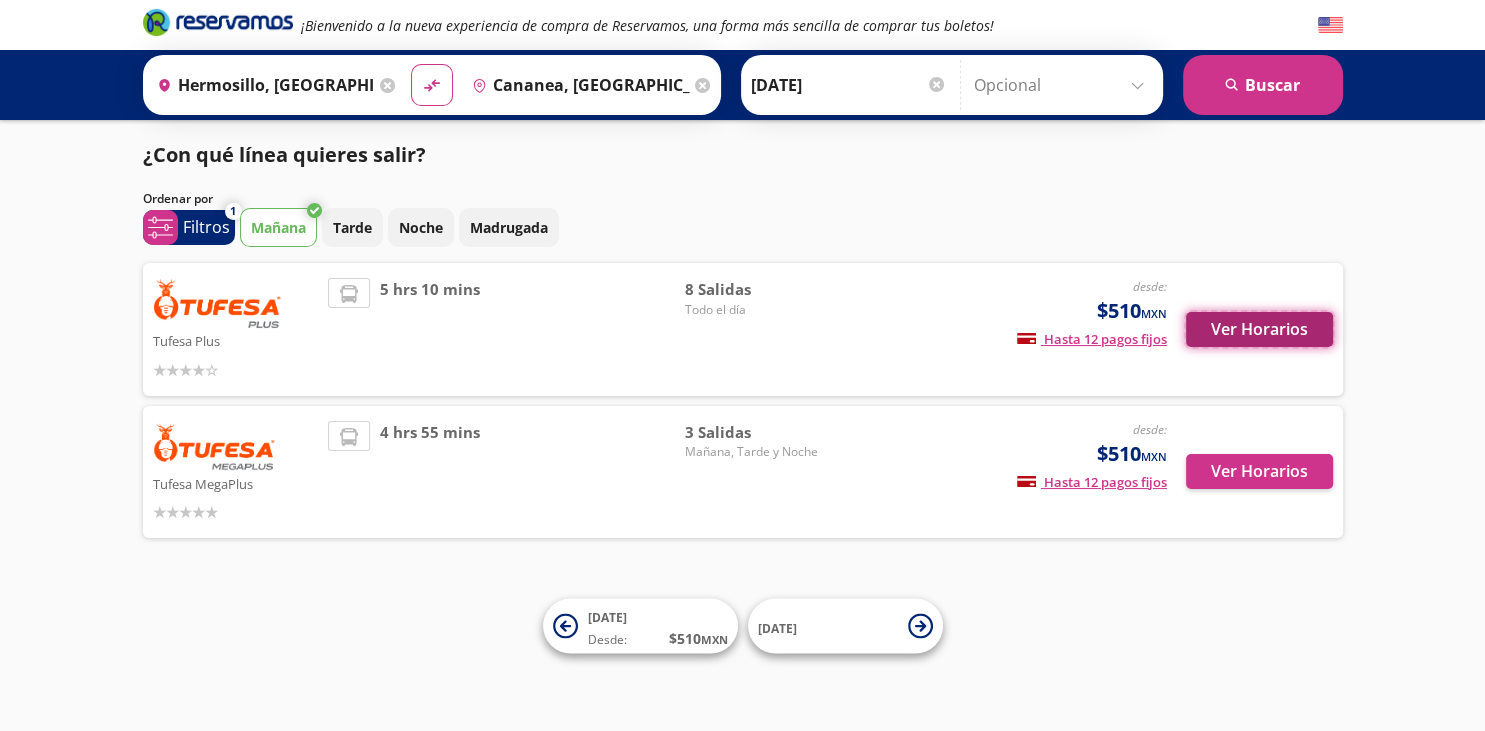 click on "Ver Horarios" at bounding box center [1259, 329] 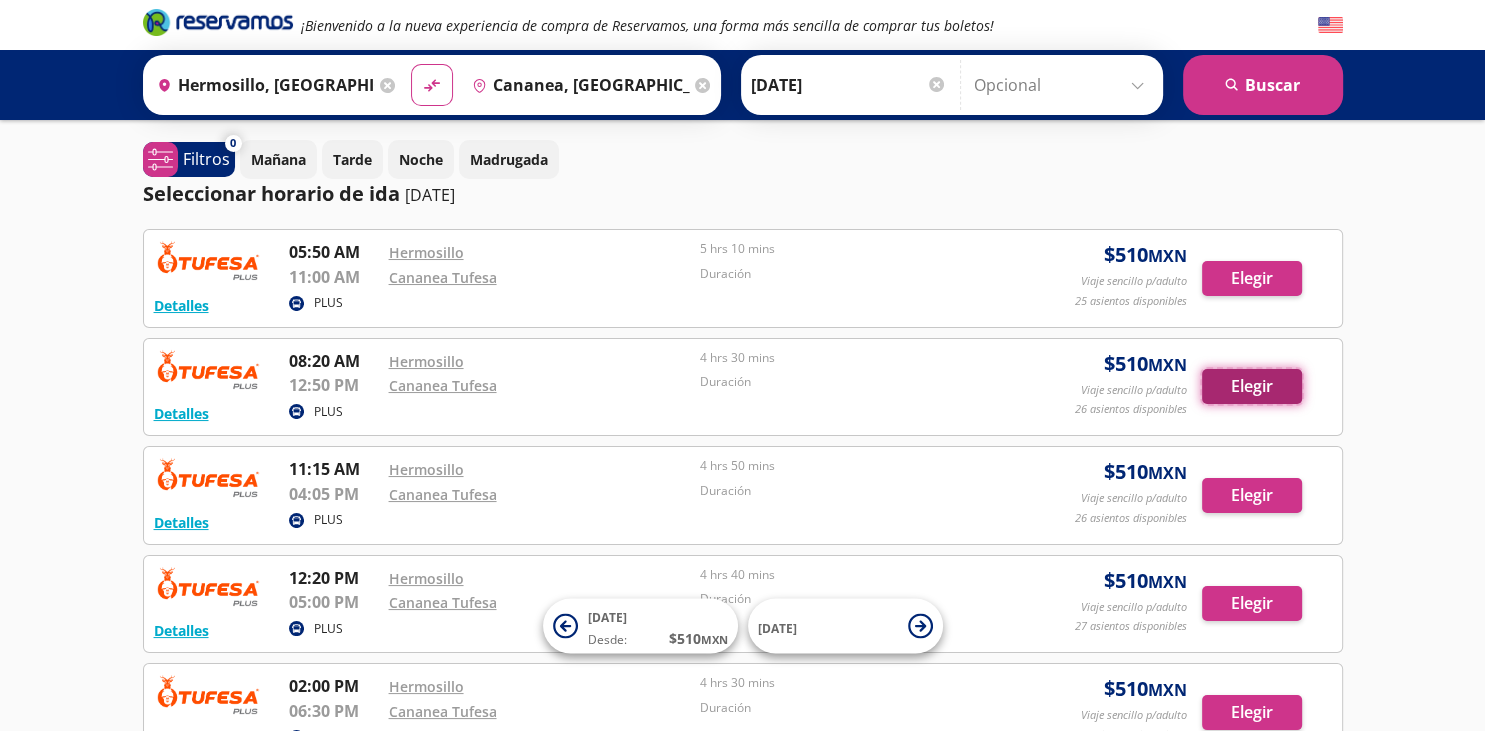 click on "Elegir" at bounding box center (1252, 386) 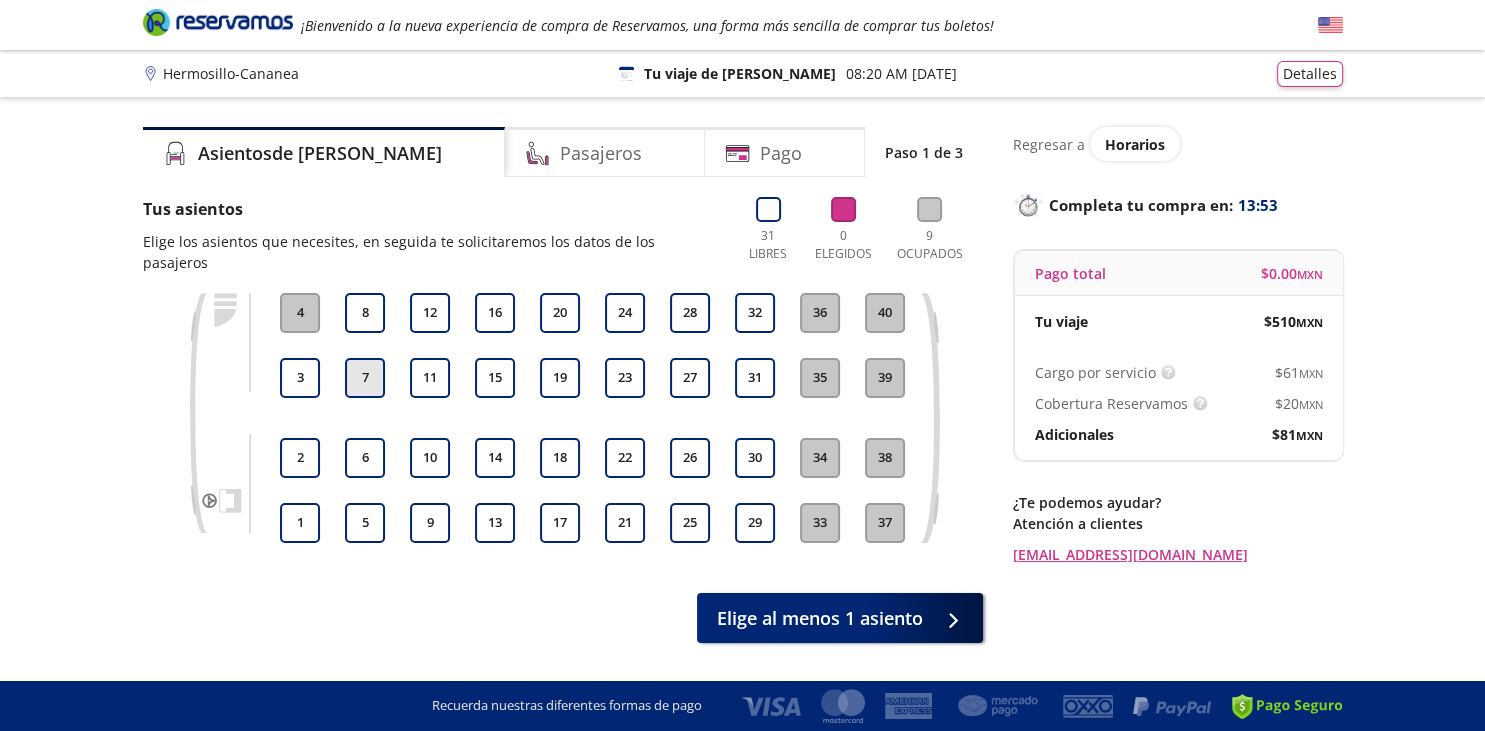 click on "7" at bounding box center [365, 378] 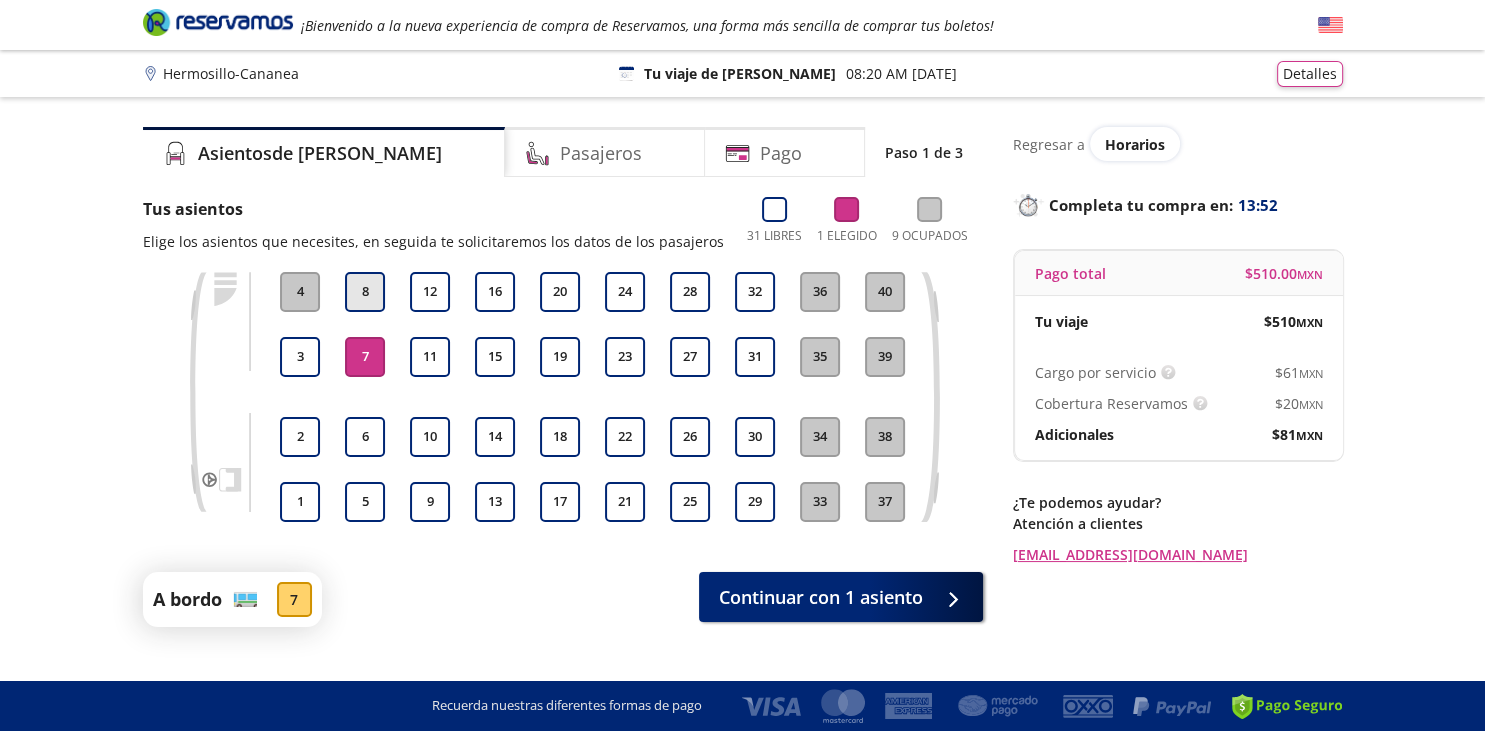 click on "8" at bounding box center [365, 292] 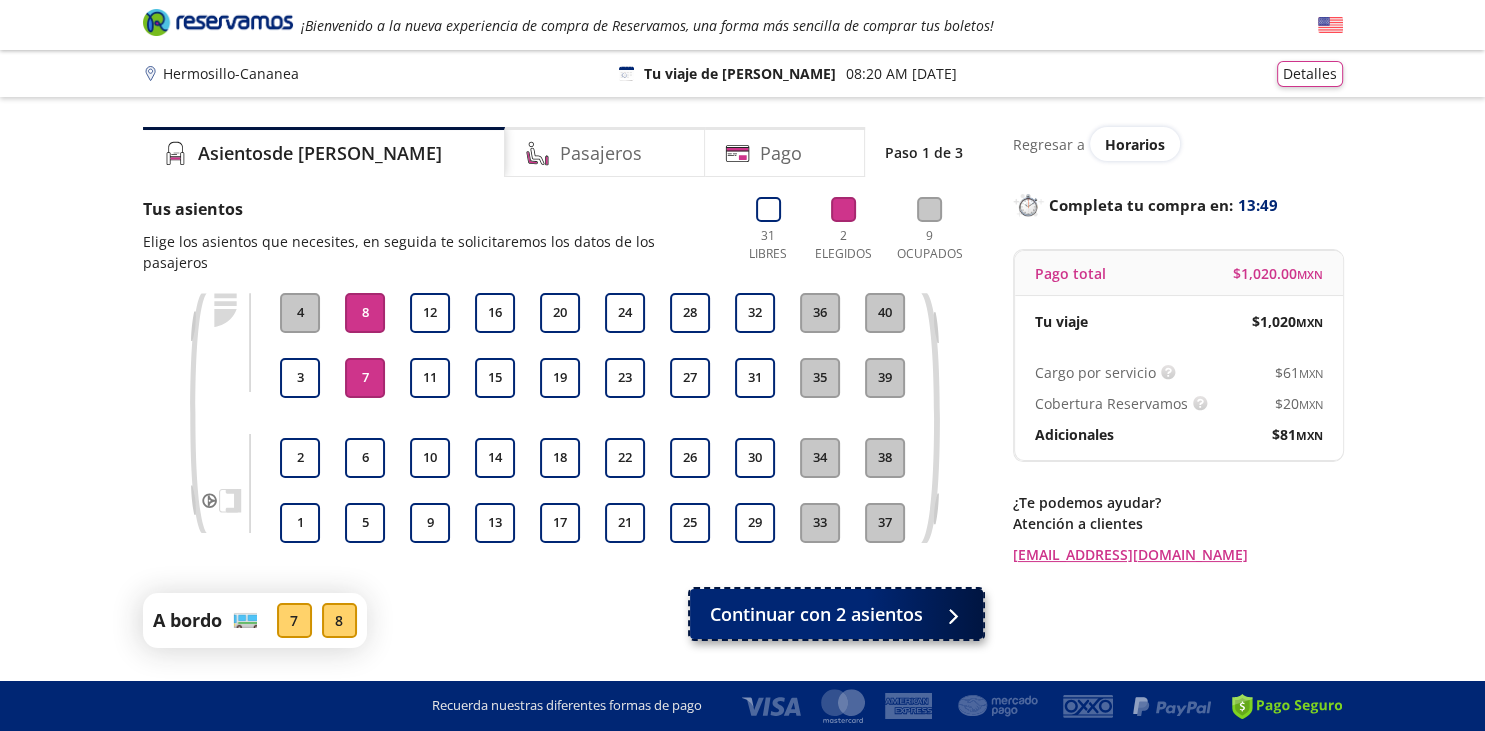 click on "Continuar con 2 asientos" at bounding box center (816, 614) 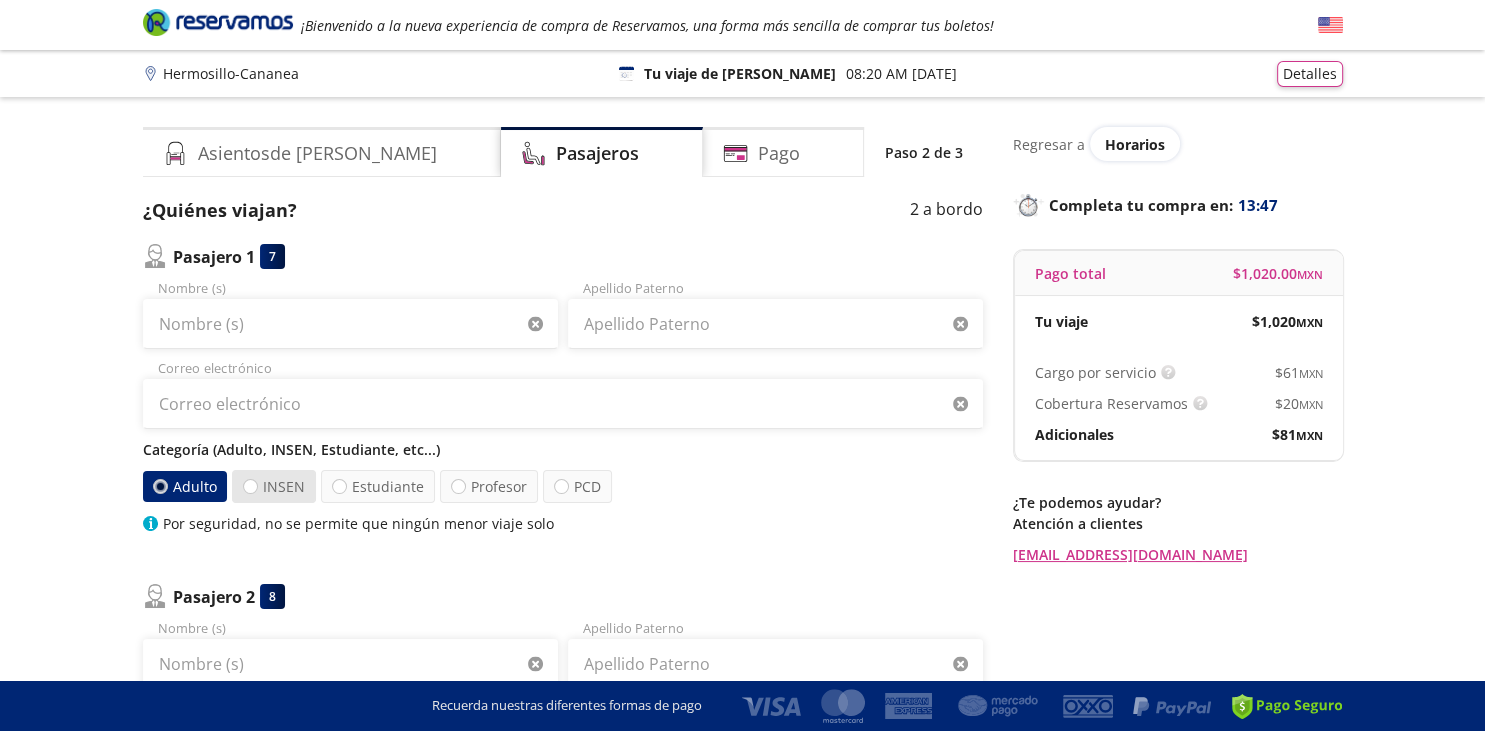 click on "INSEN" at bounding box center (274, 486) 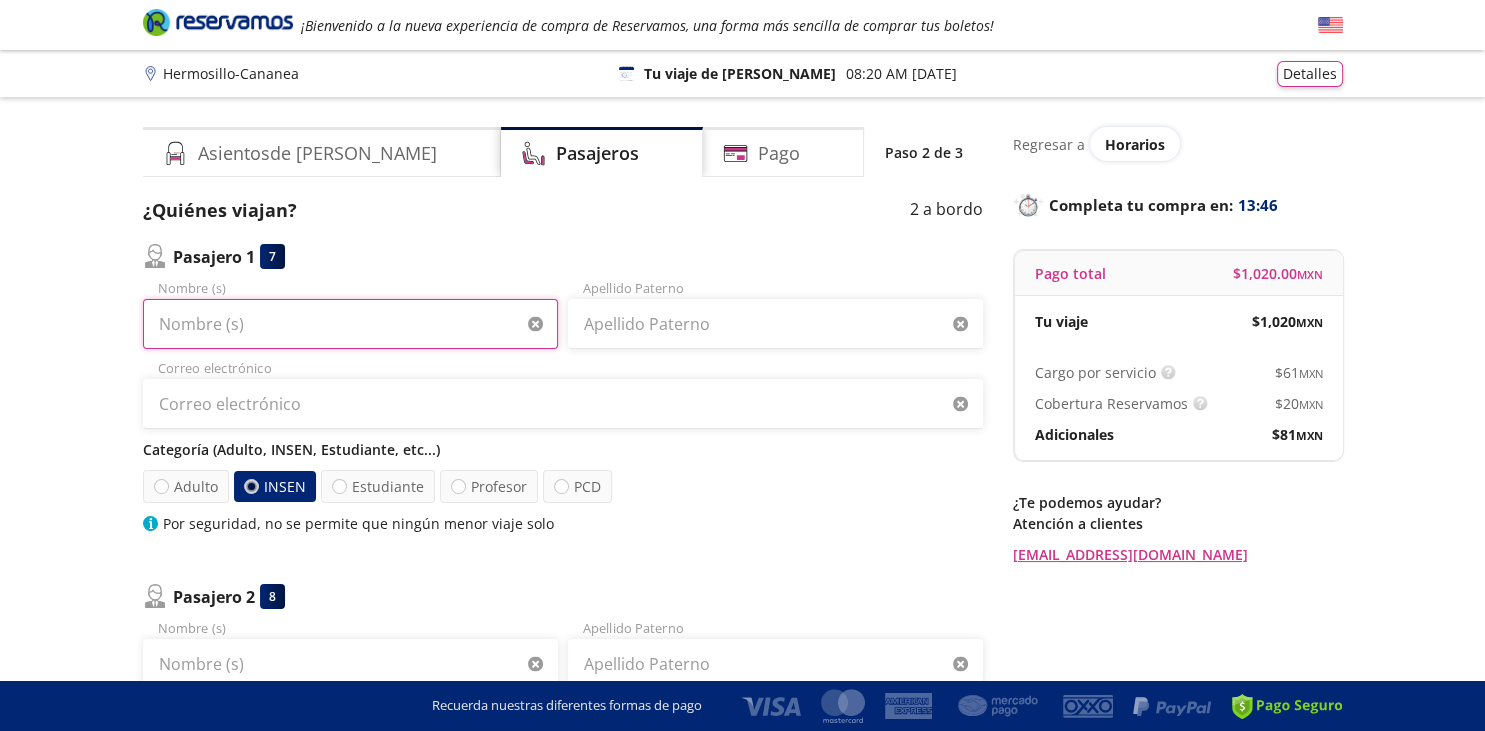 click on "Nombre (s)" at bounding box center [350, 324] 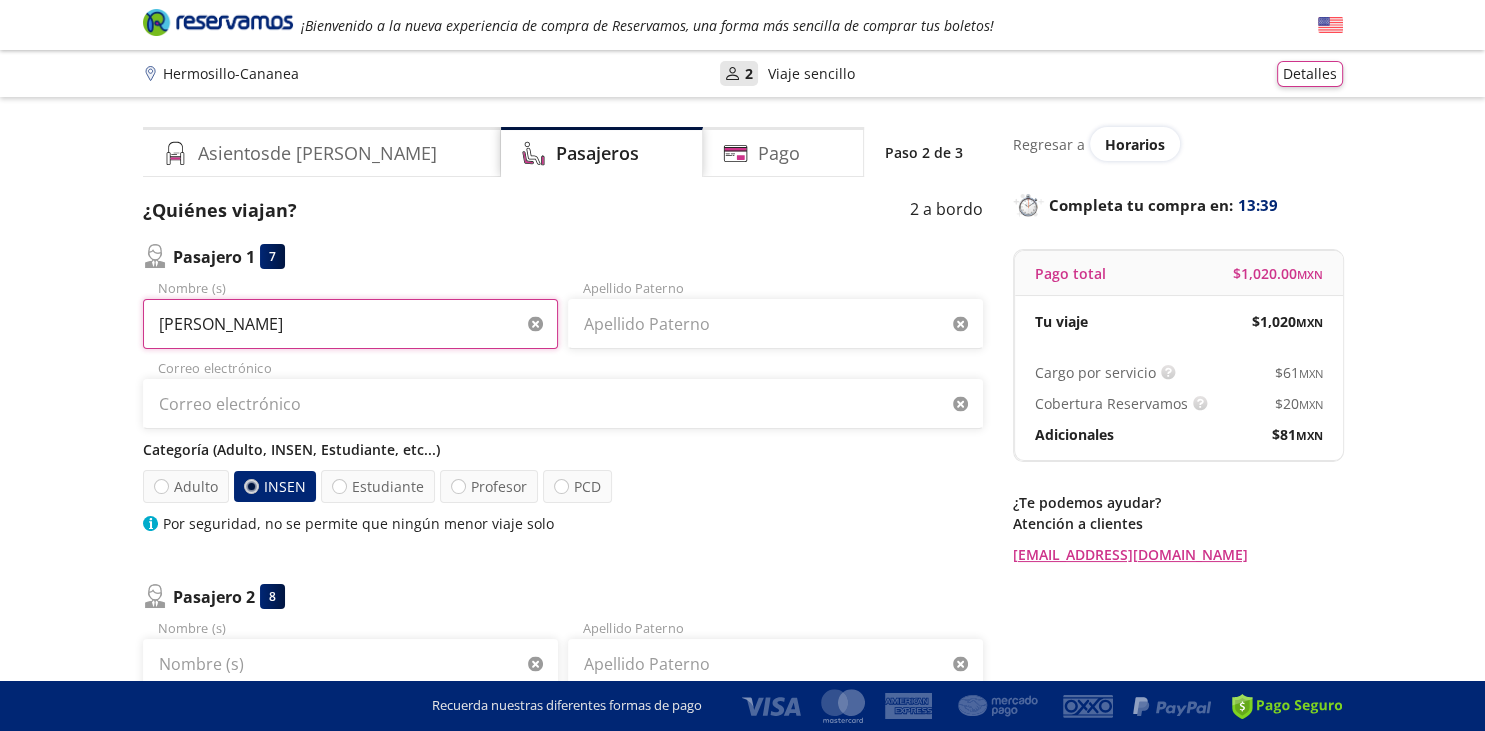 type on "[PERSON_NAME]" 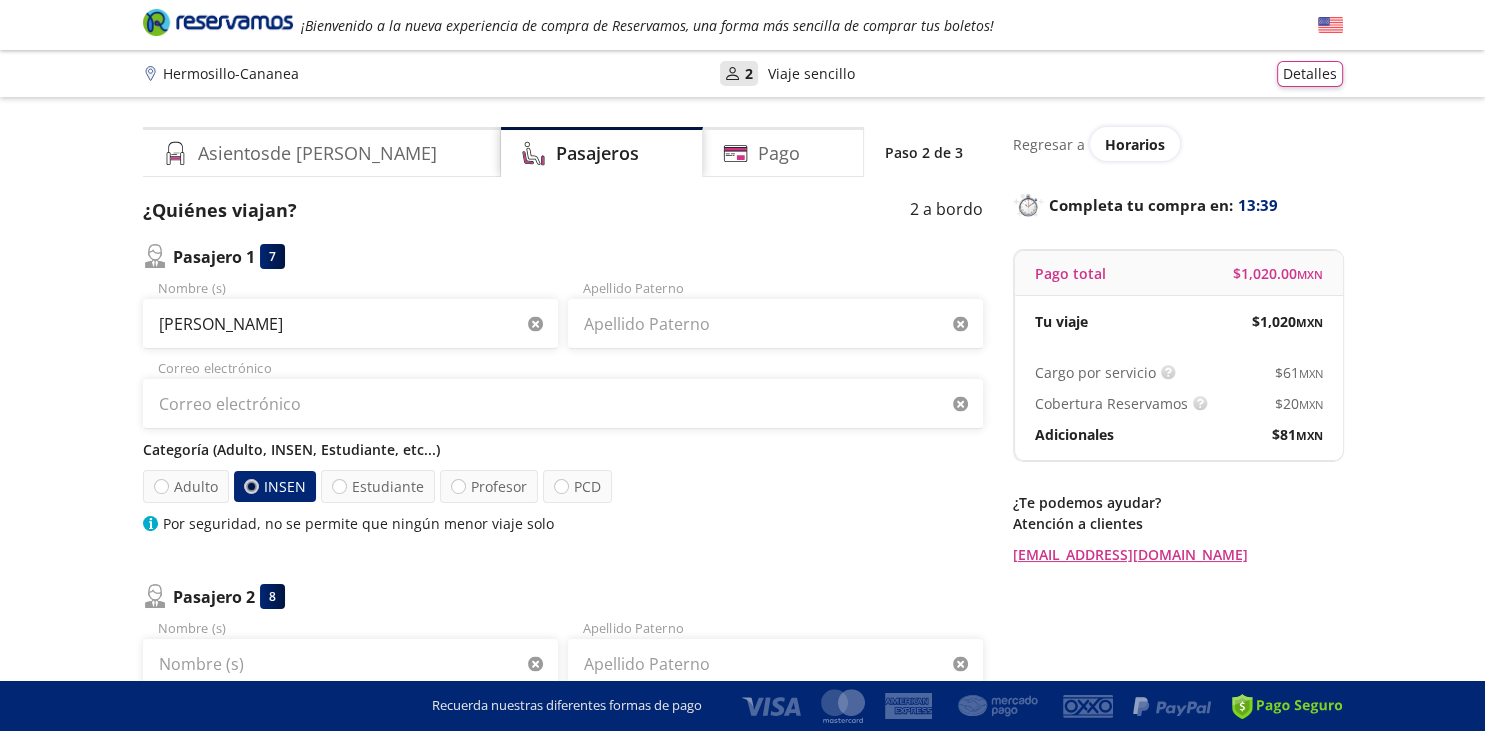 type 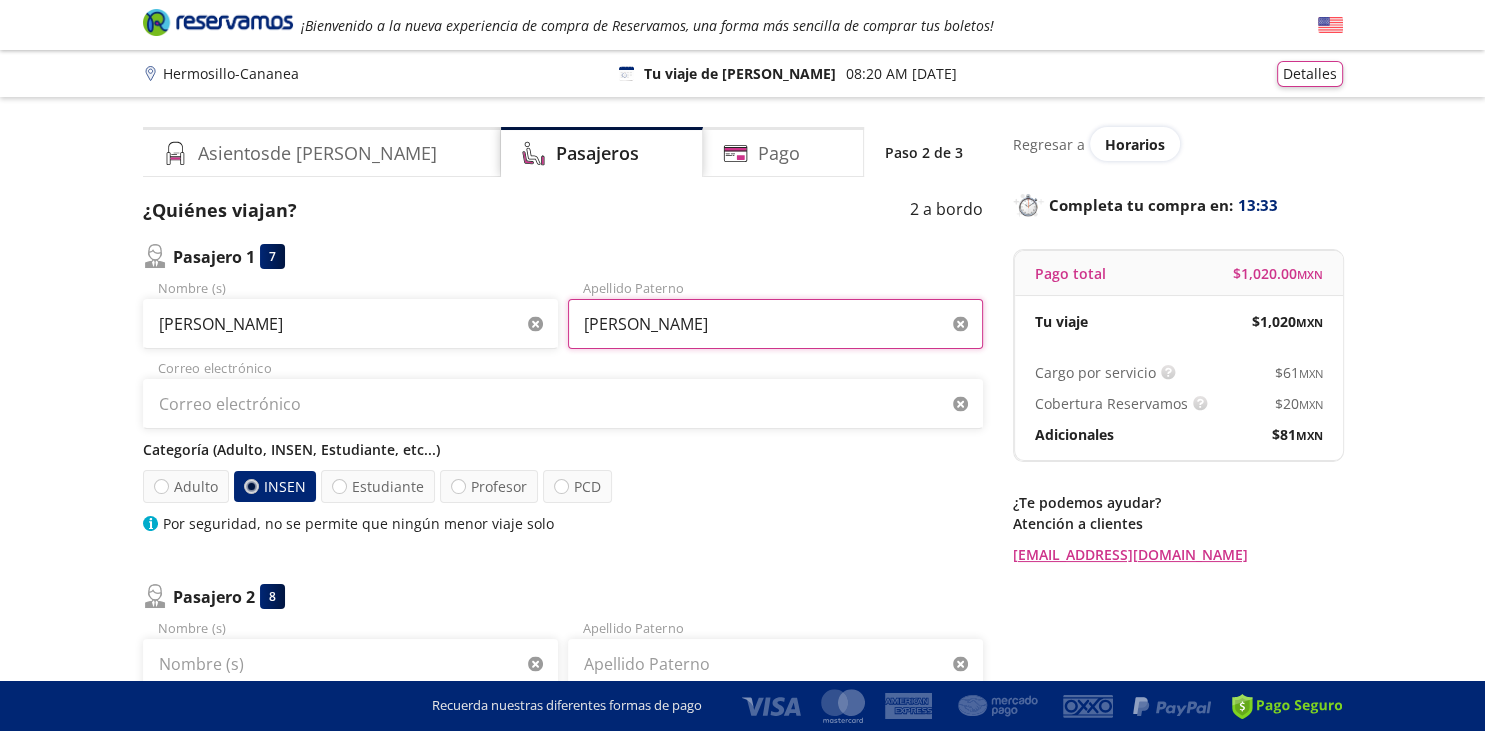 type on "[PERSON_NAME]" 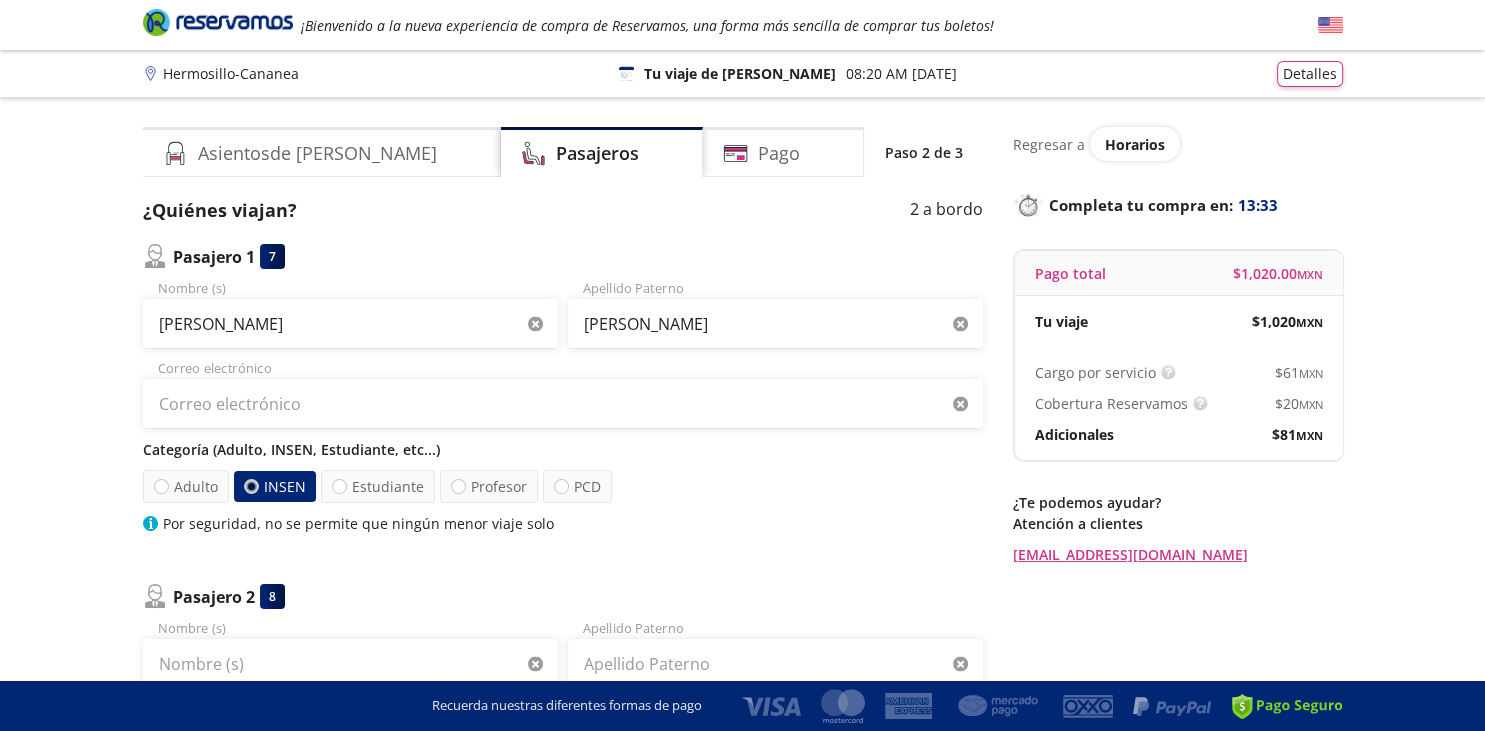 type 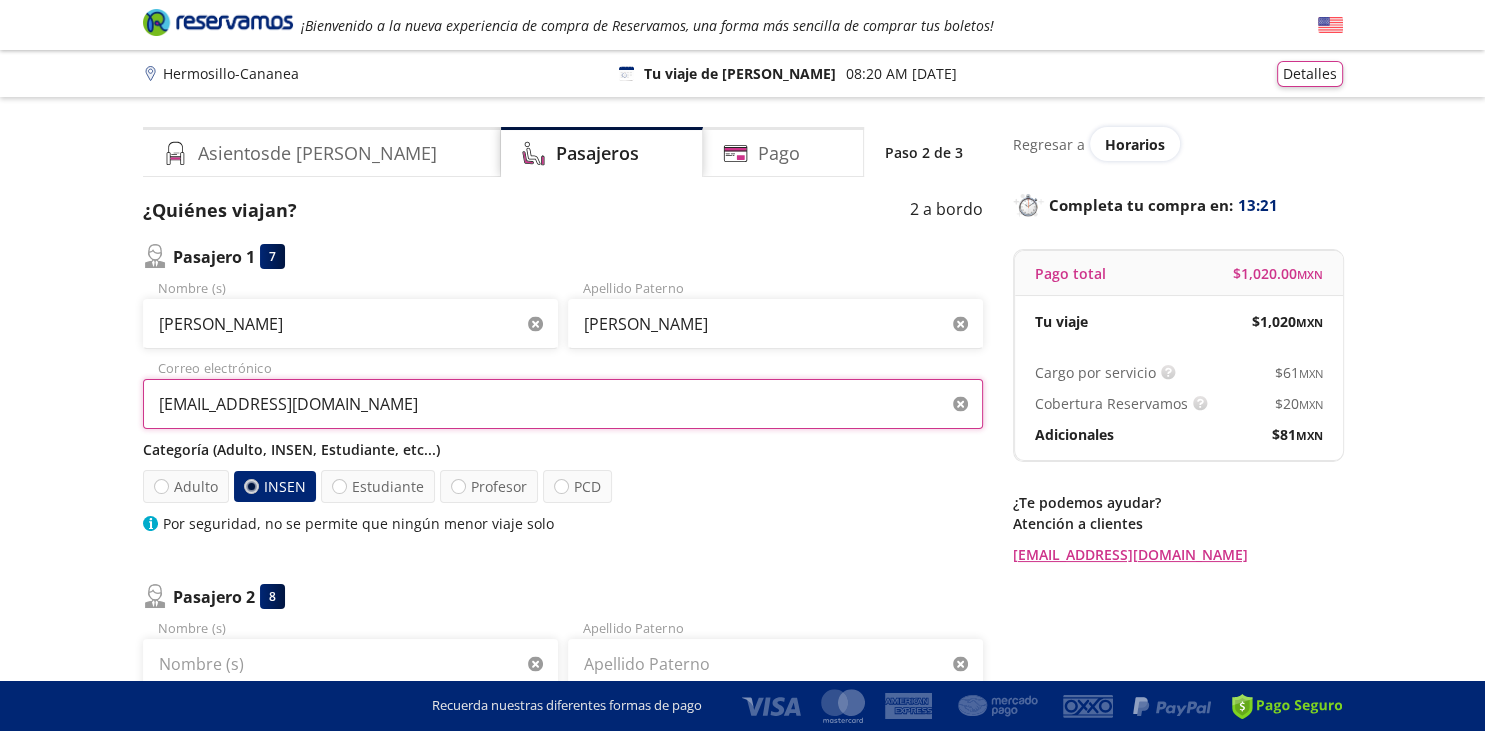 type on "[EMAIL_ADDRESS][DOMAIN_NAME]" 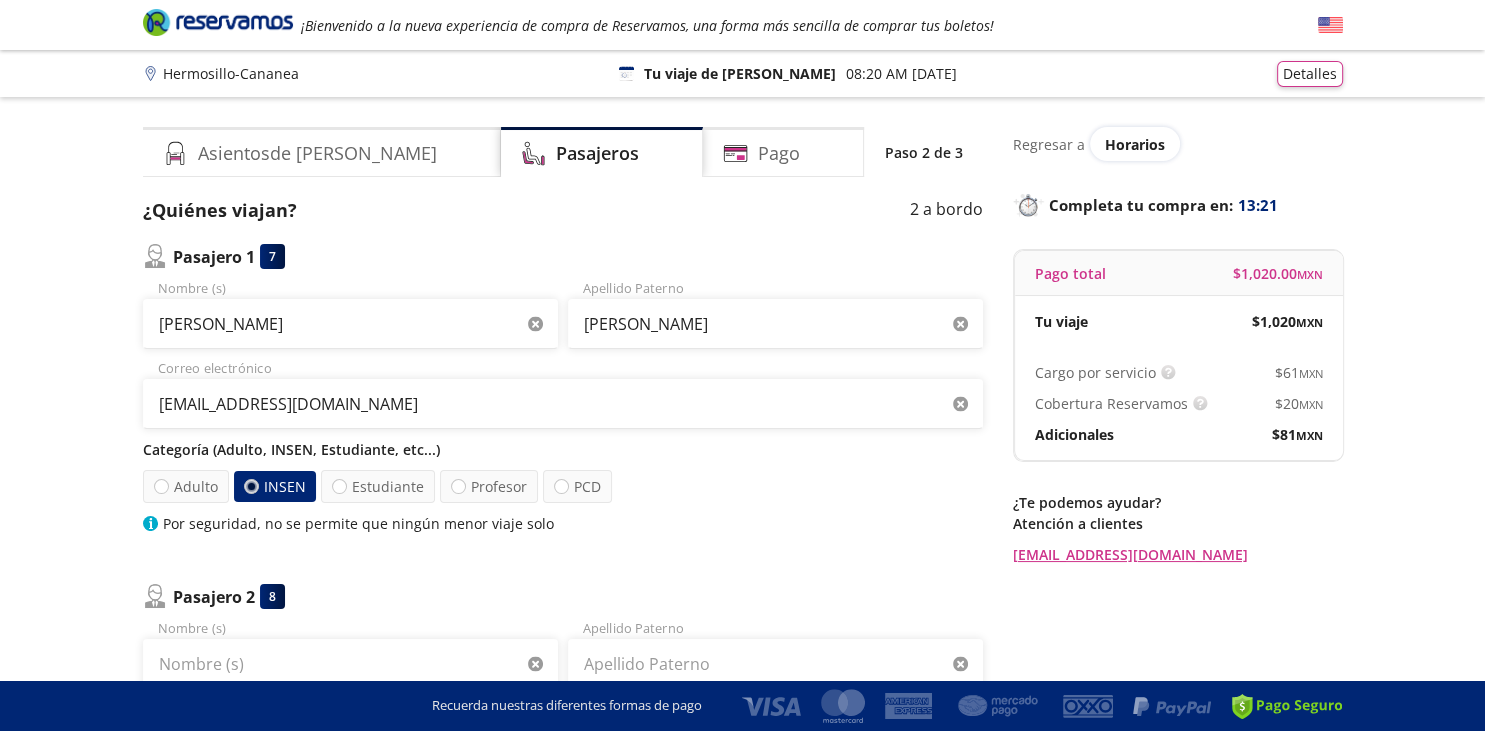 type 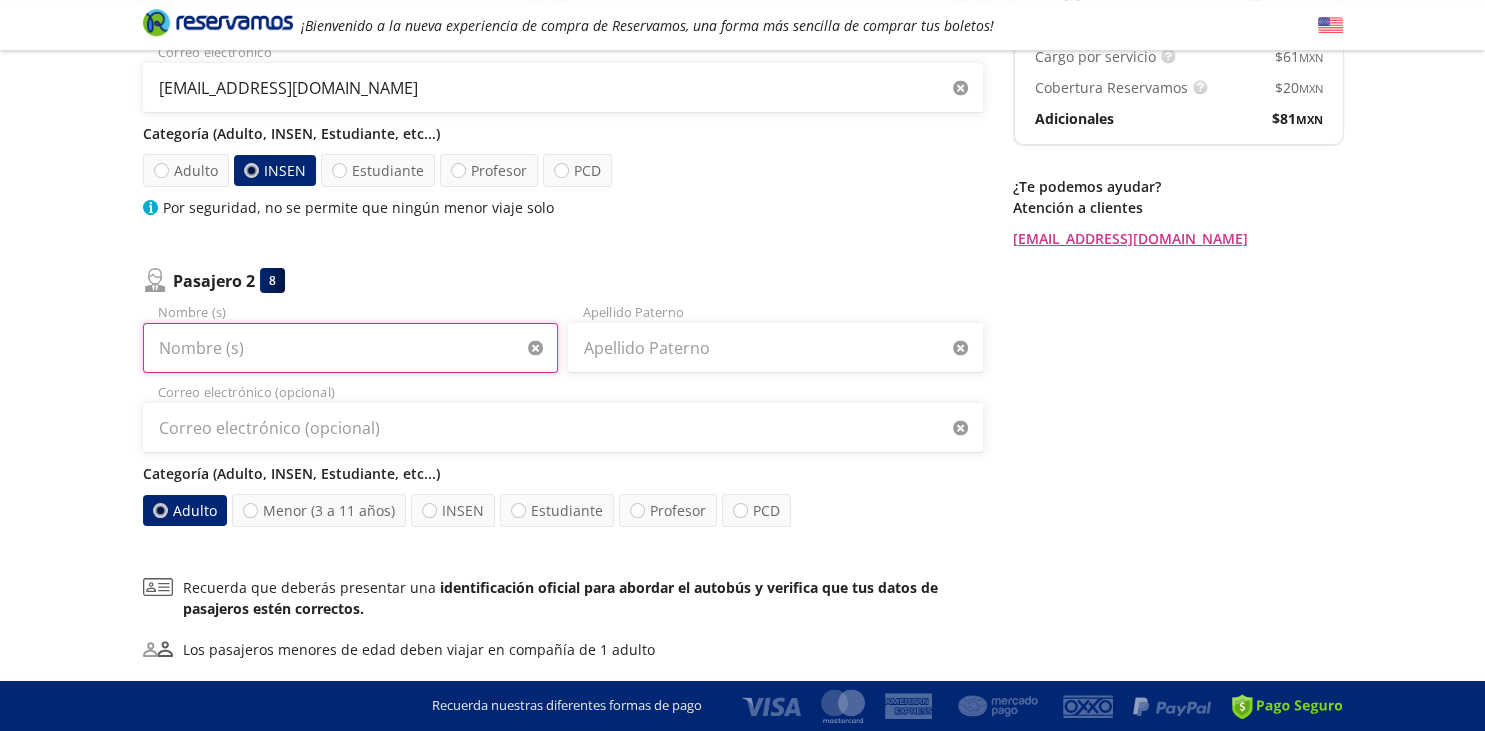scroll, scrollTop: 316, scrollLeft: 0, axis: vertical 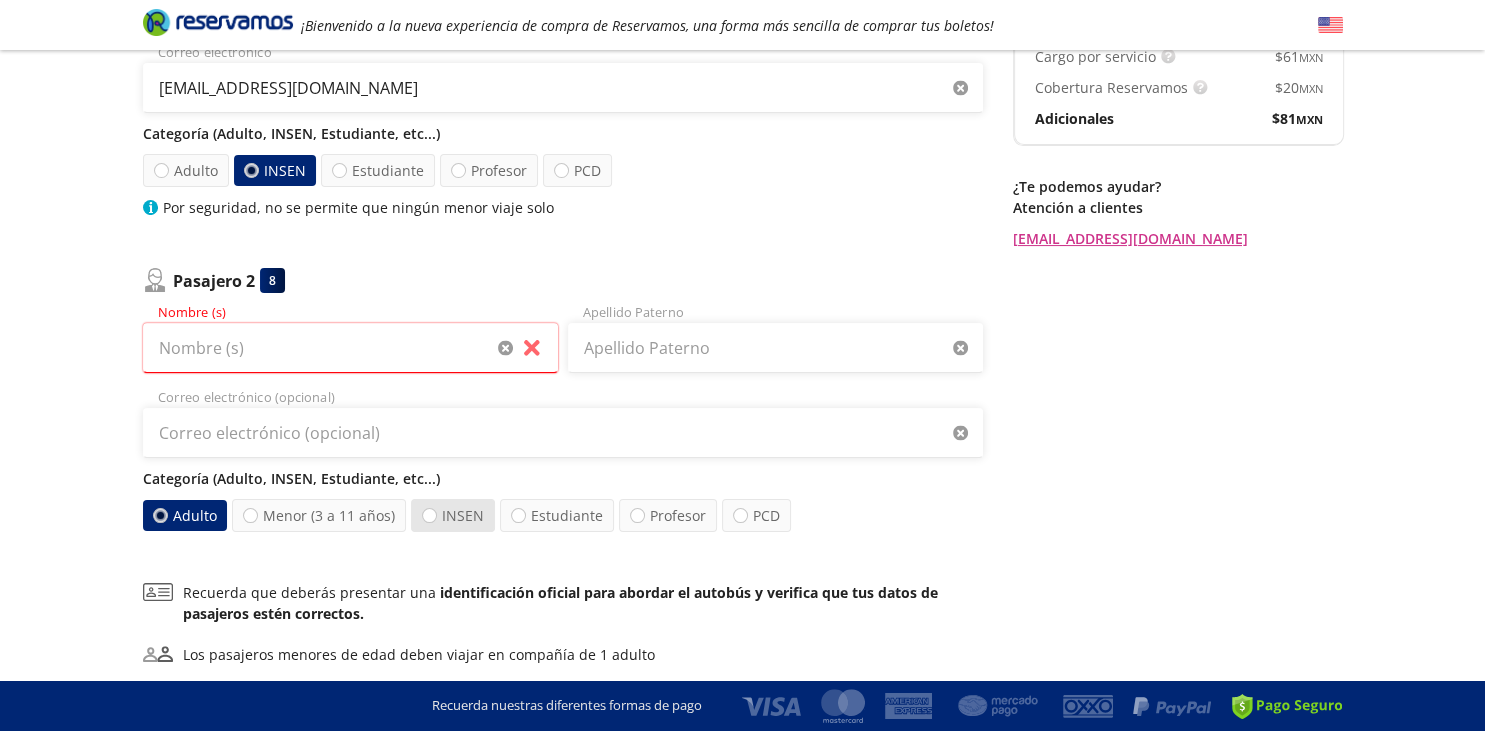 drag, startPoint x: 422, startPoint y: 514, endPoint x: 414, endPoint y: 503, distance: 13.601471 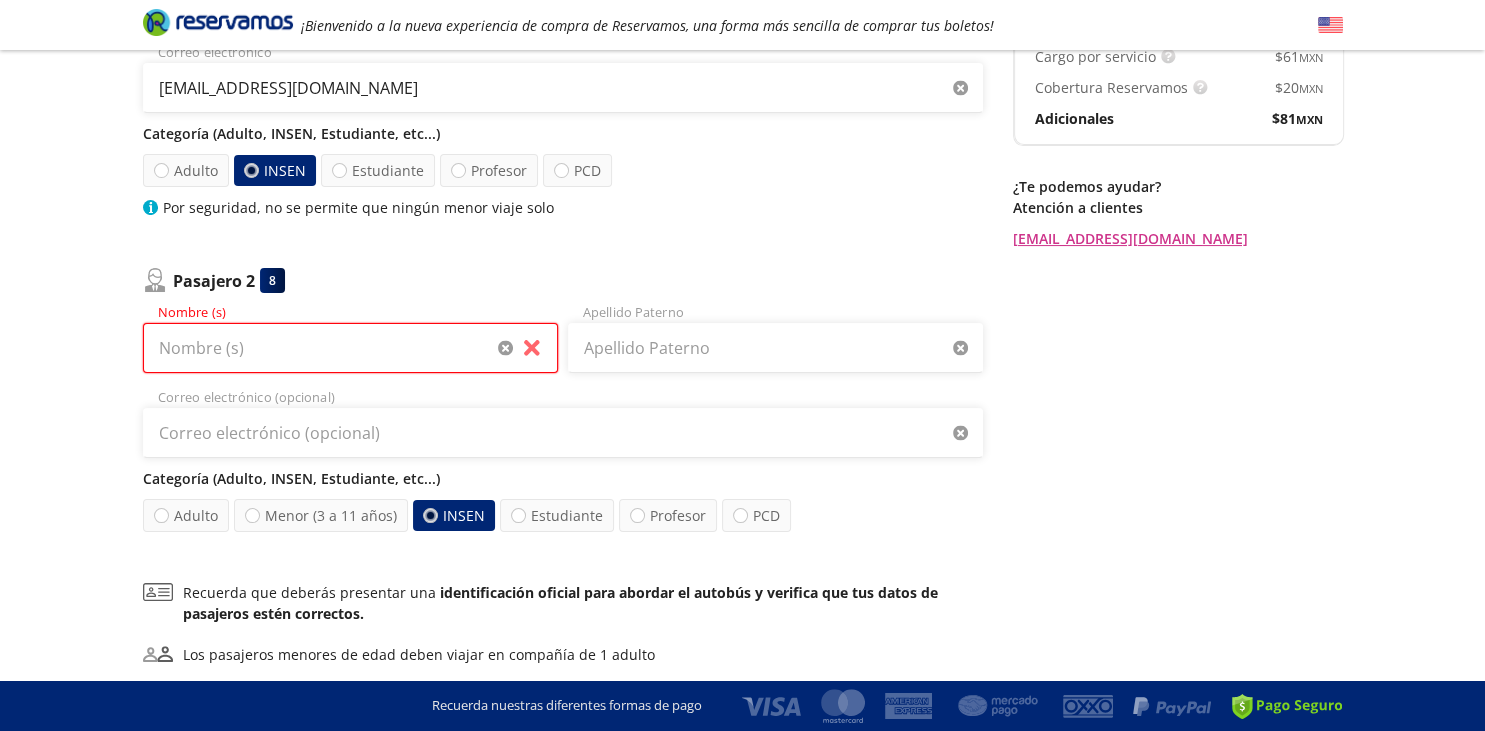 click on "Nombre (s)" at bounding box center (350, 348) 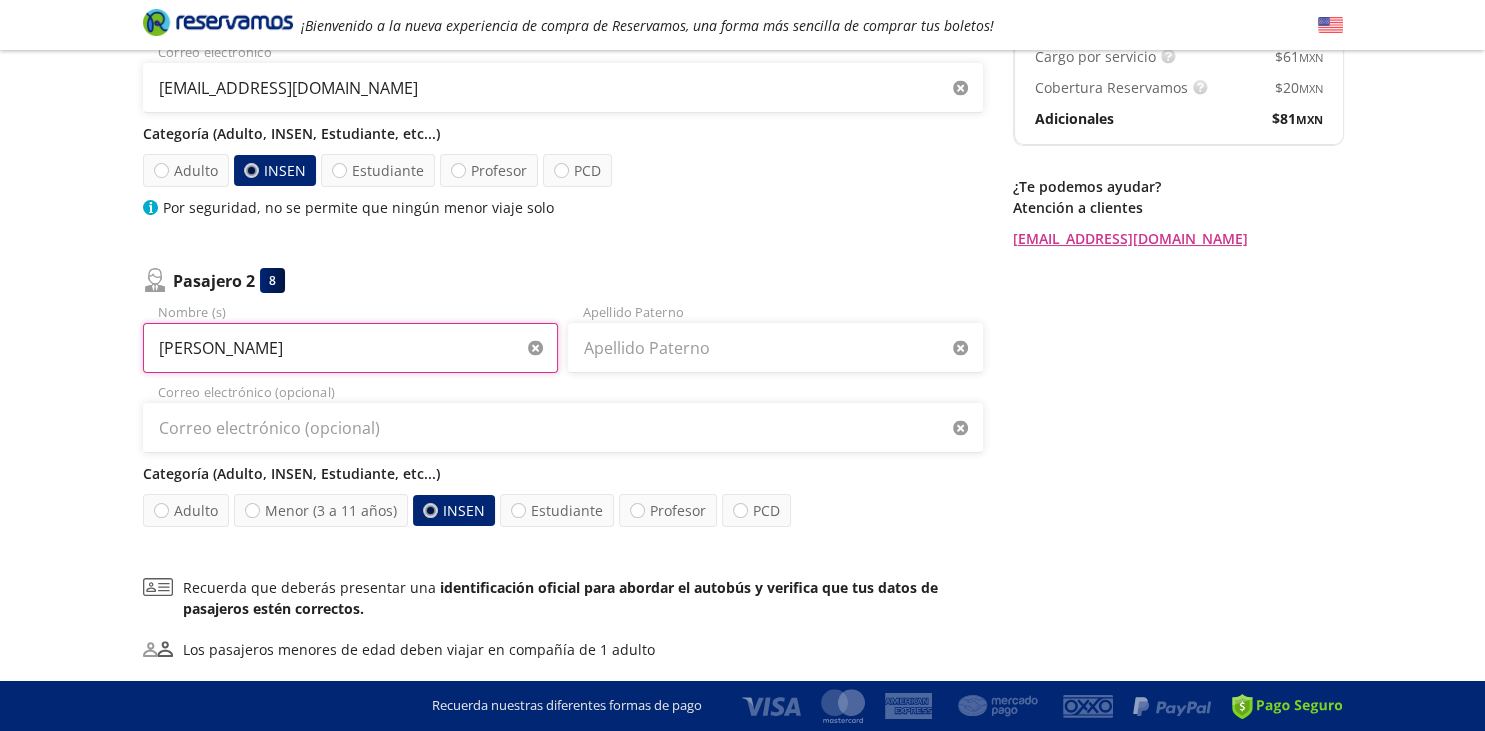 type on "[PERSON_NAME]" 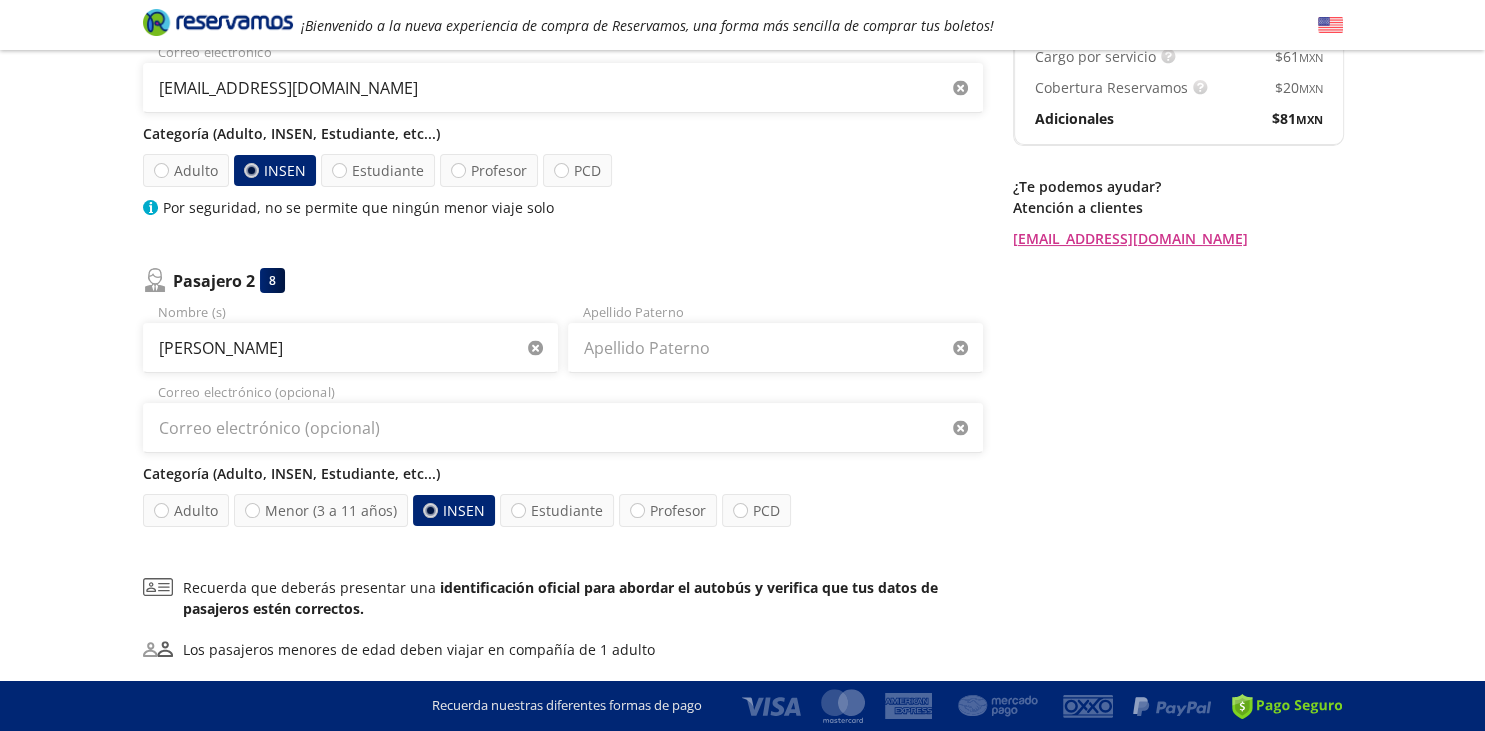 type 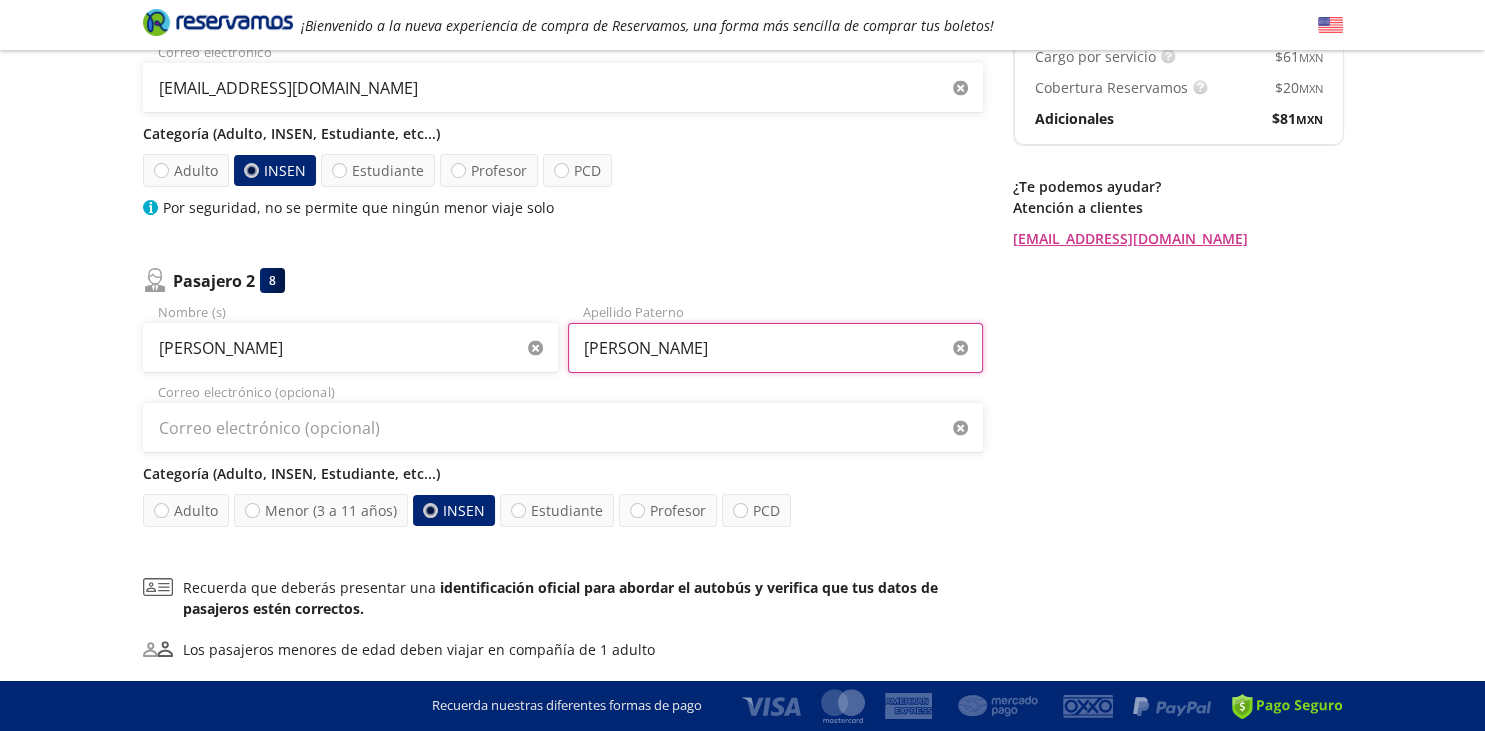 type on "[PERSON_NAME]" 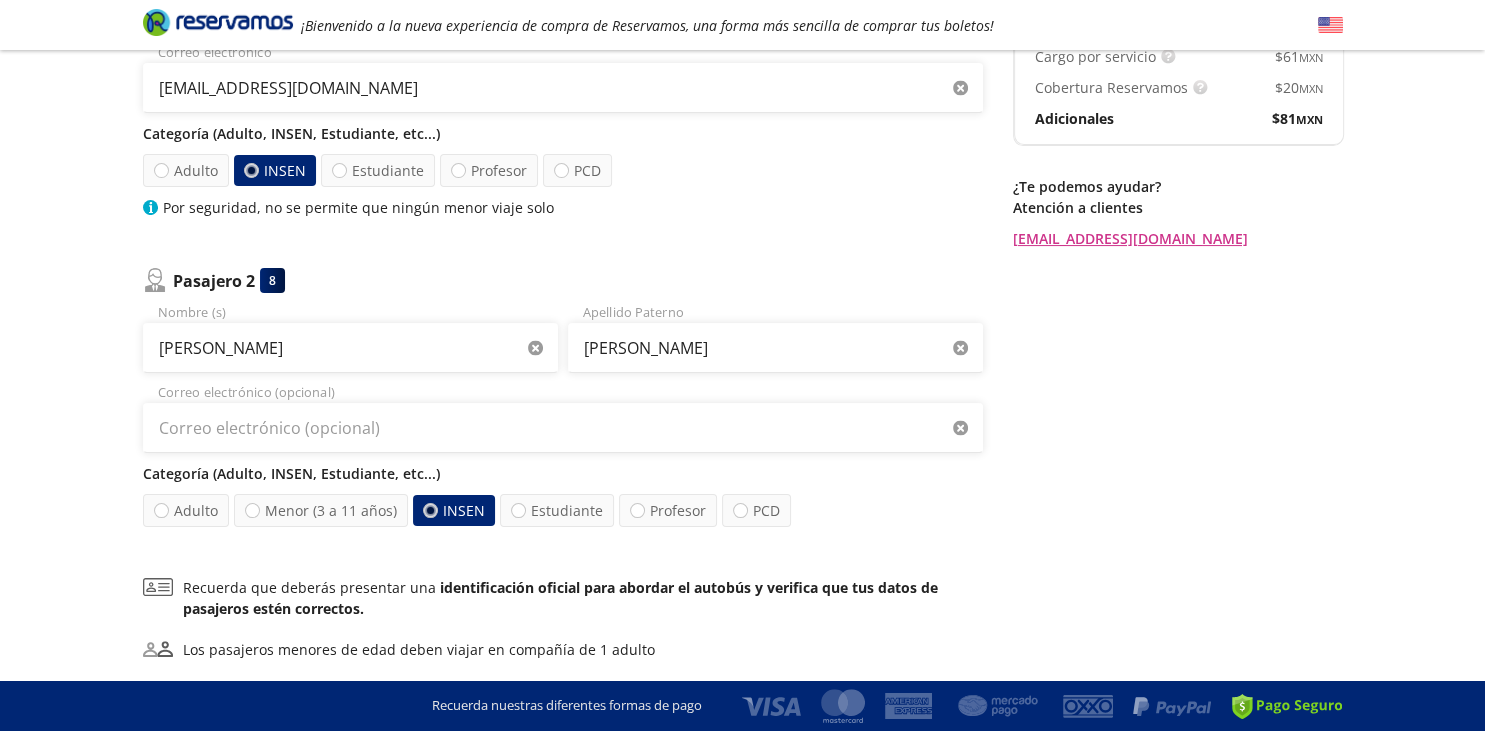 type 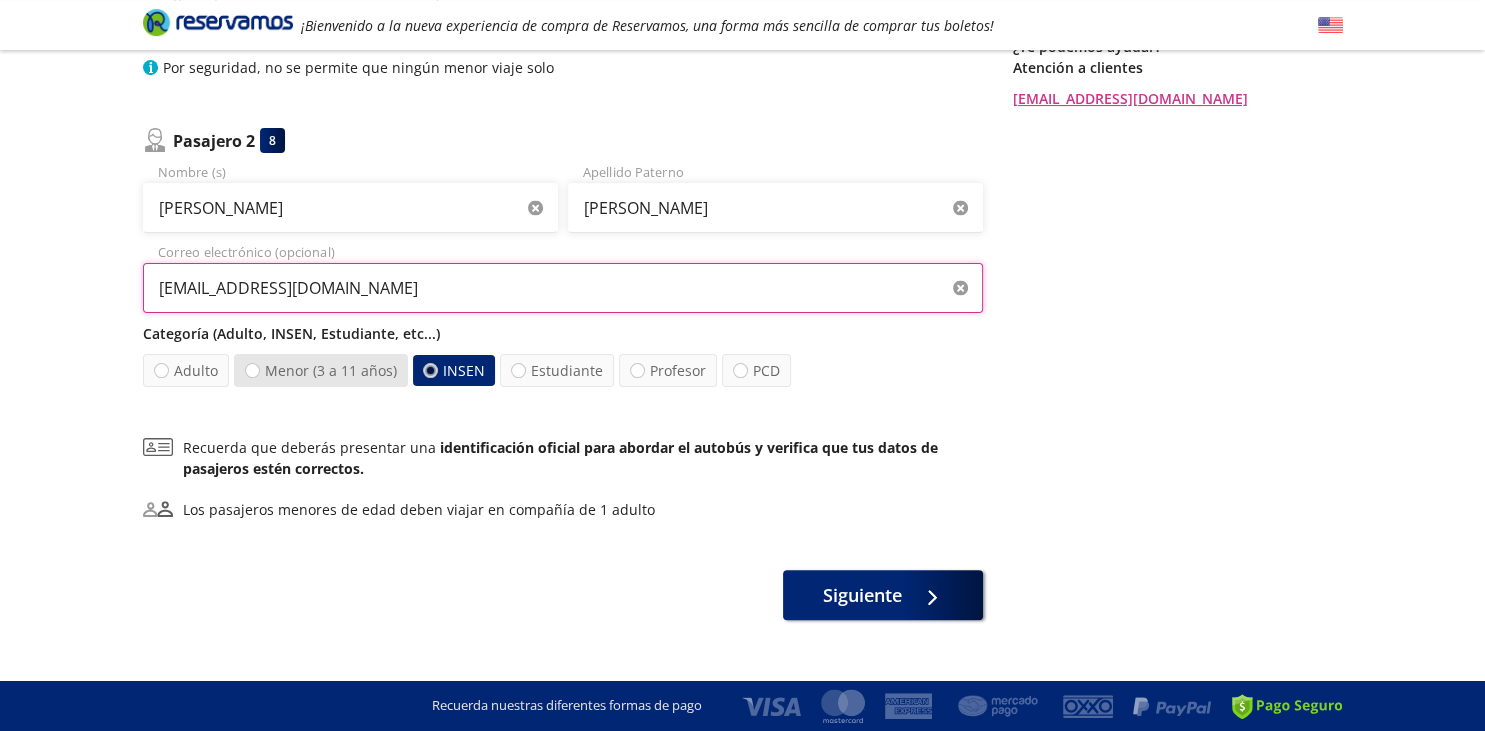 scroll, scrollTop: 484, scrollLeft: 0, axis: vertical 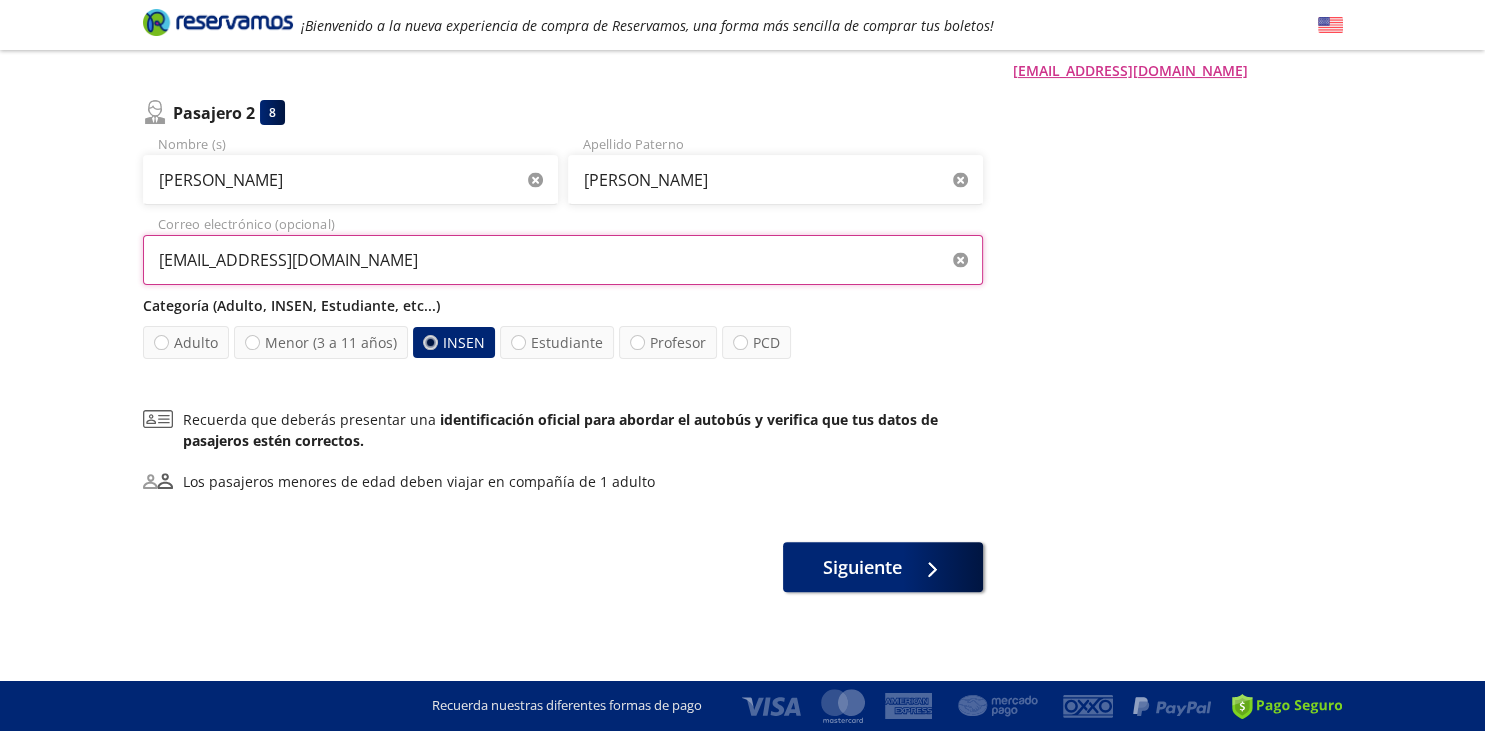 type on "[EMAIL_ADDRESS][DOMAIN_NAME]" 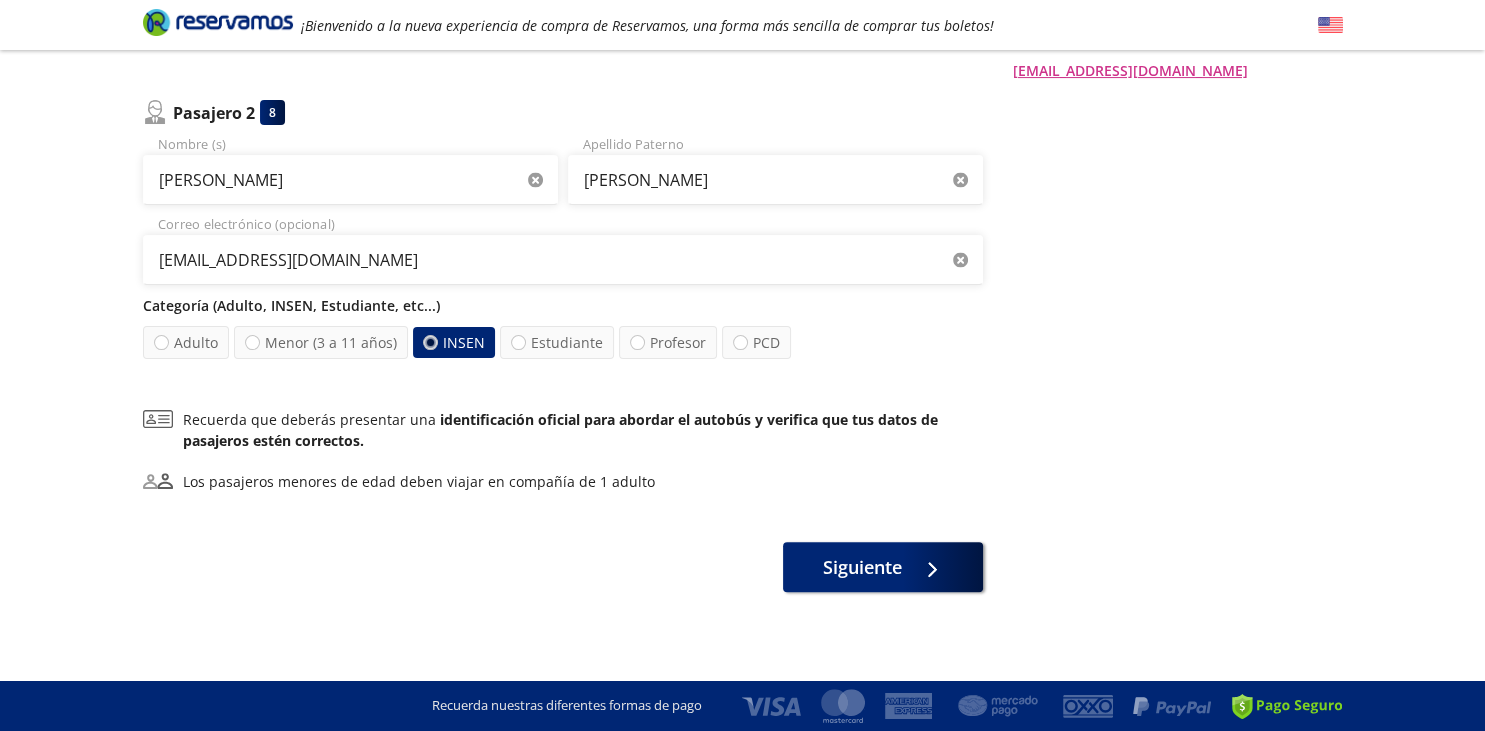 click on "Regresar a Horarios Completa tu compra en : 12:47 Pago total $ 1,020.00  MXN Tu viaje  $ 1,020  MXN Cargo por servicio  Esto nos permite seguir trabajando para ofrecerte la mayor cobertura de rutas y brindarte una experiencia de compra segura y garantizada. $ 61  MXN Cobertura Reservamos  Sólo 1 cambio (mínimo con solicitud 6 horas previas a la salida del viaje). Válido con la misma línea que realizaste la compra. $ 20  MXN Adicionales  $ 81  MXN ¿Te podemos ayudar? Atención a clientes [EMAIL_ADDRESS][DOMAIN_NAME]" at bounding box center (1178, 117) 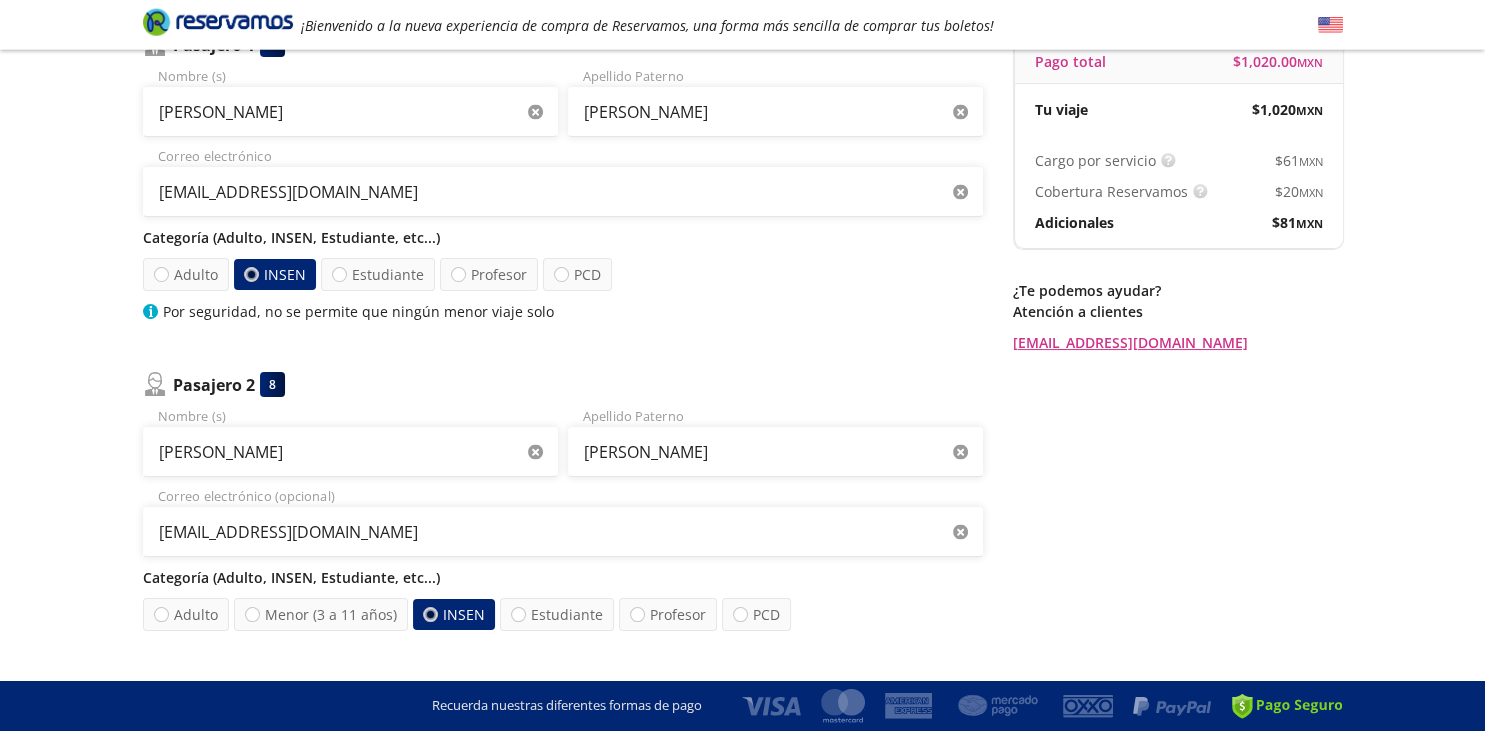 scroll, scrollTop: 484, scrollLeft: 0, axis: vertical 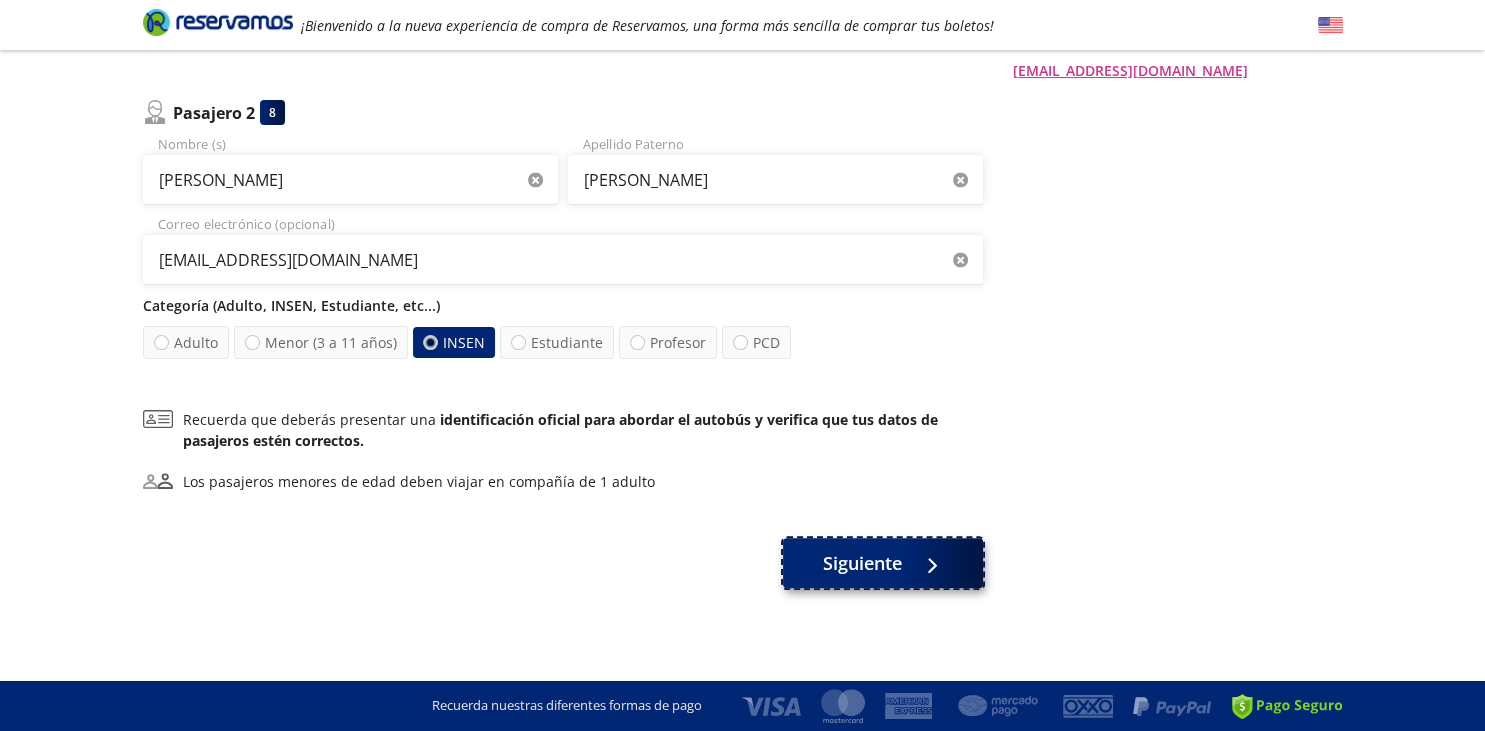 click on "Siguiente" at bounding box center (862, 563) 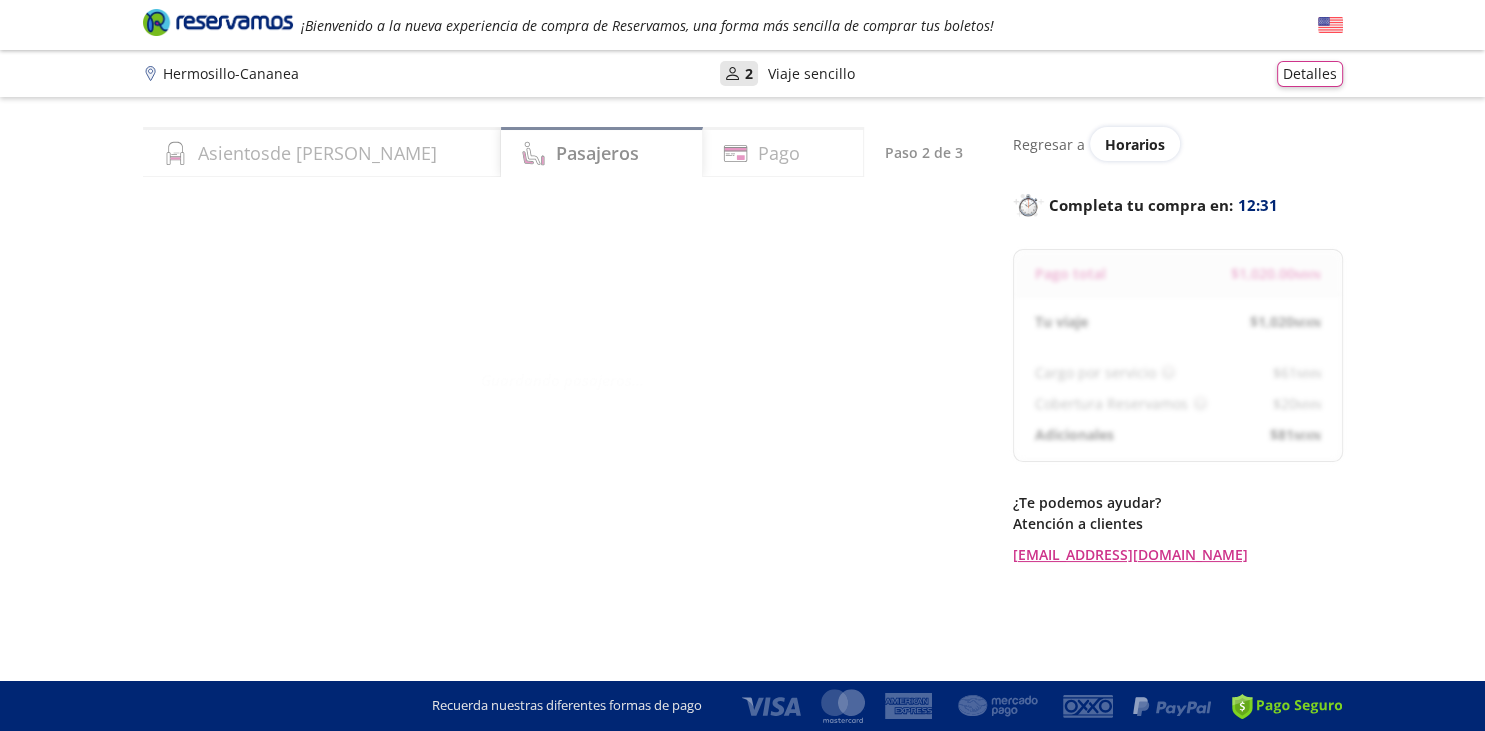 select on "MX" 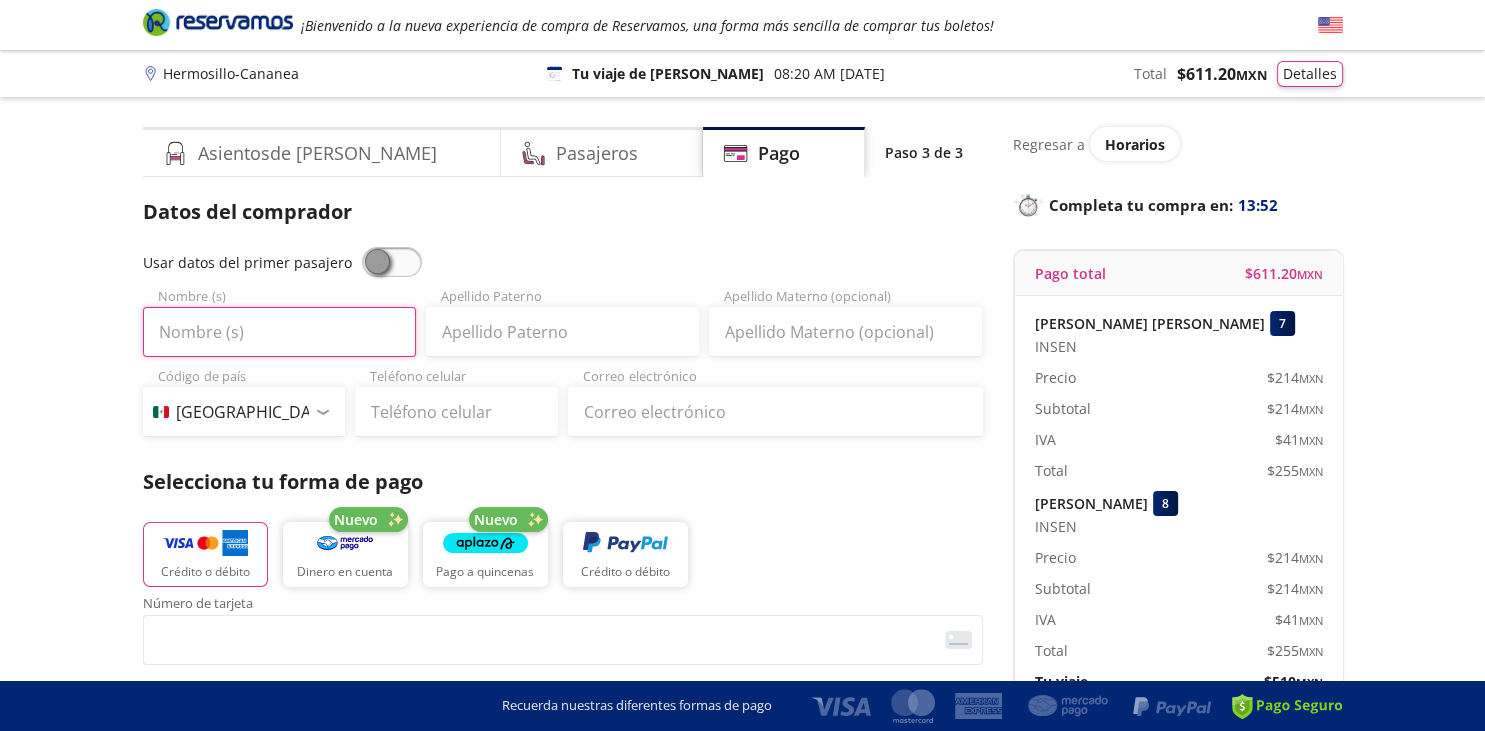 click on "Nombre (s)" at bounding box center (279, 332) 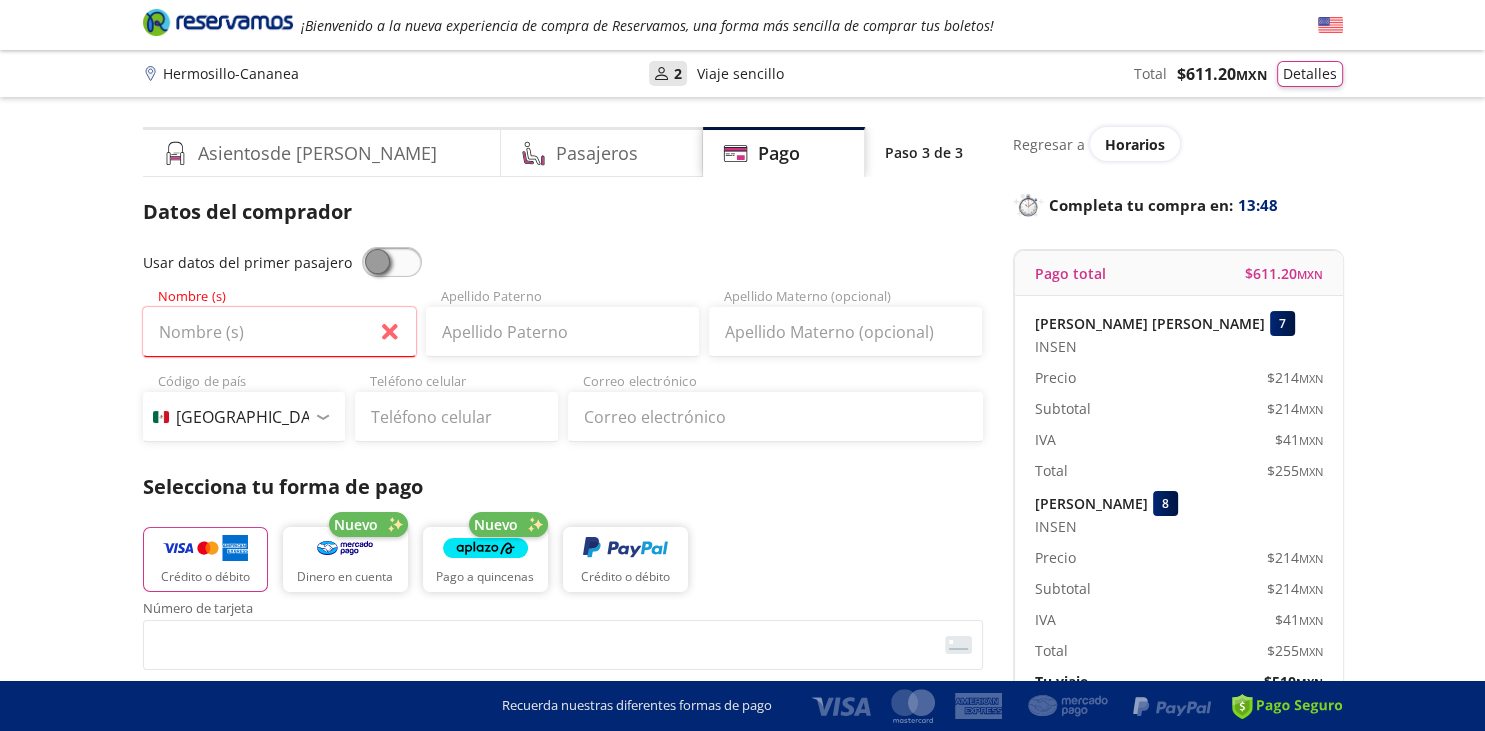 click on "Usar datos del primer pasajero" at bounding box center [563, 262] 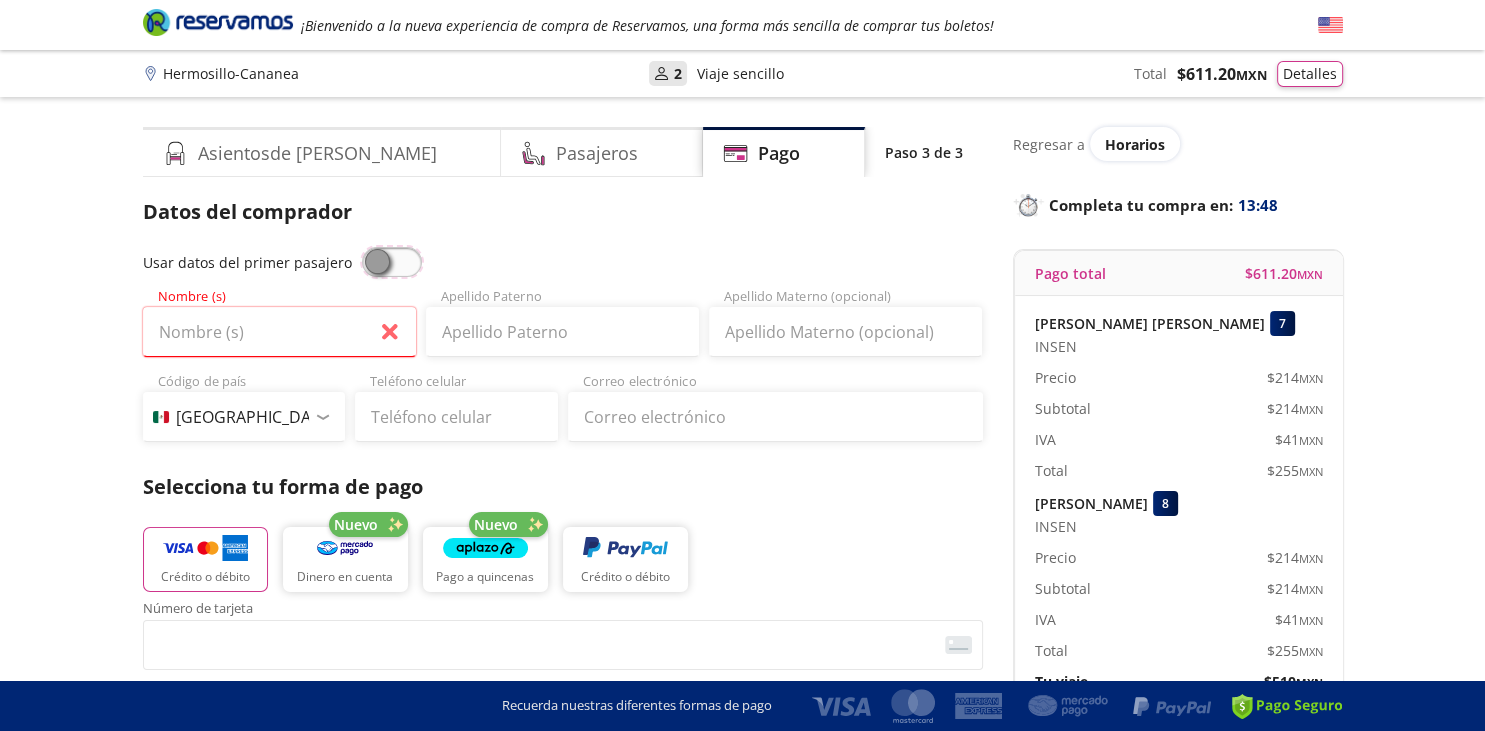 click at bounding box center [362, 247] 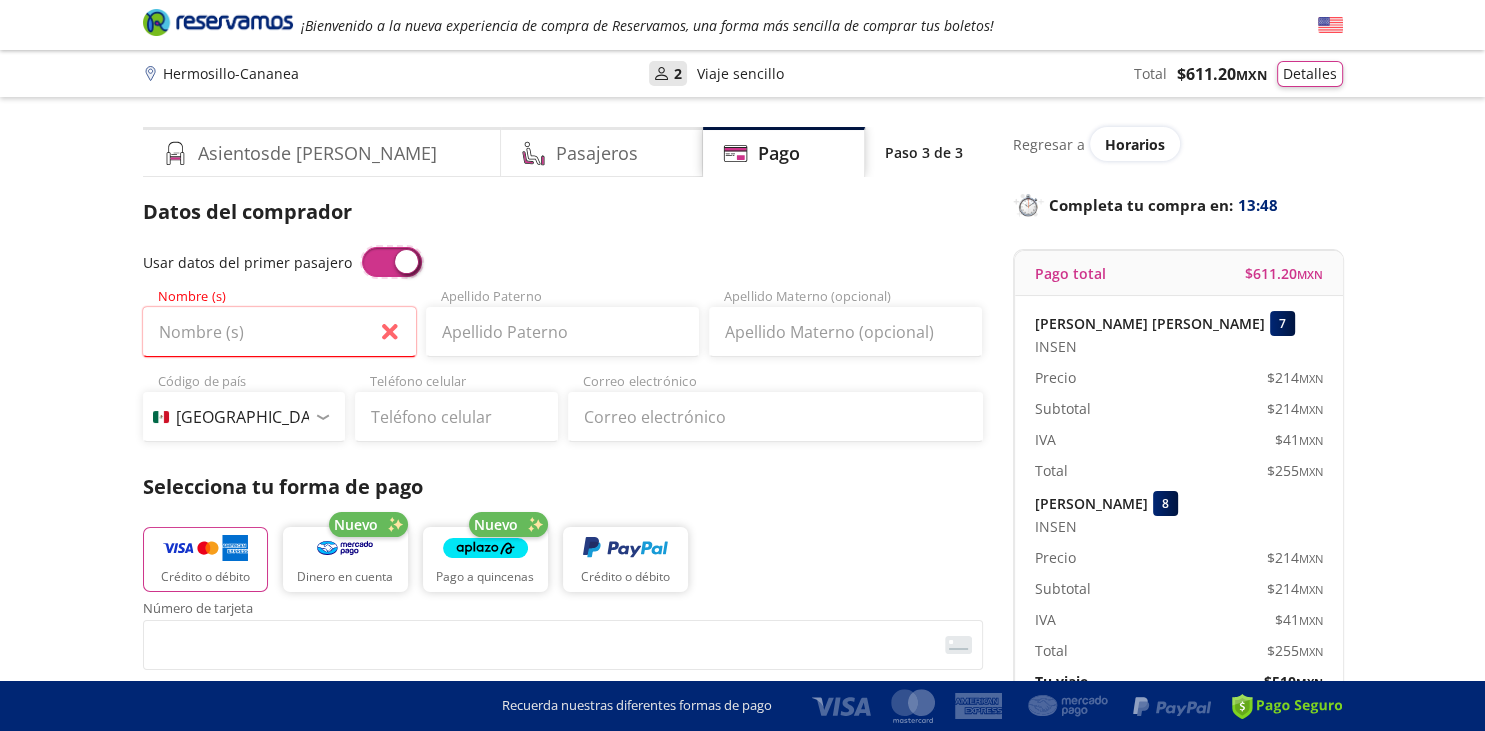 type on "[PERSON_NAME]" 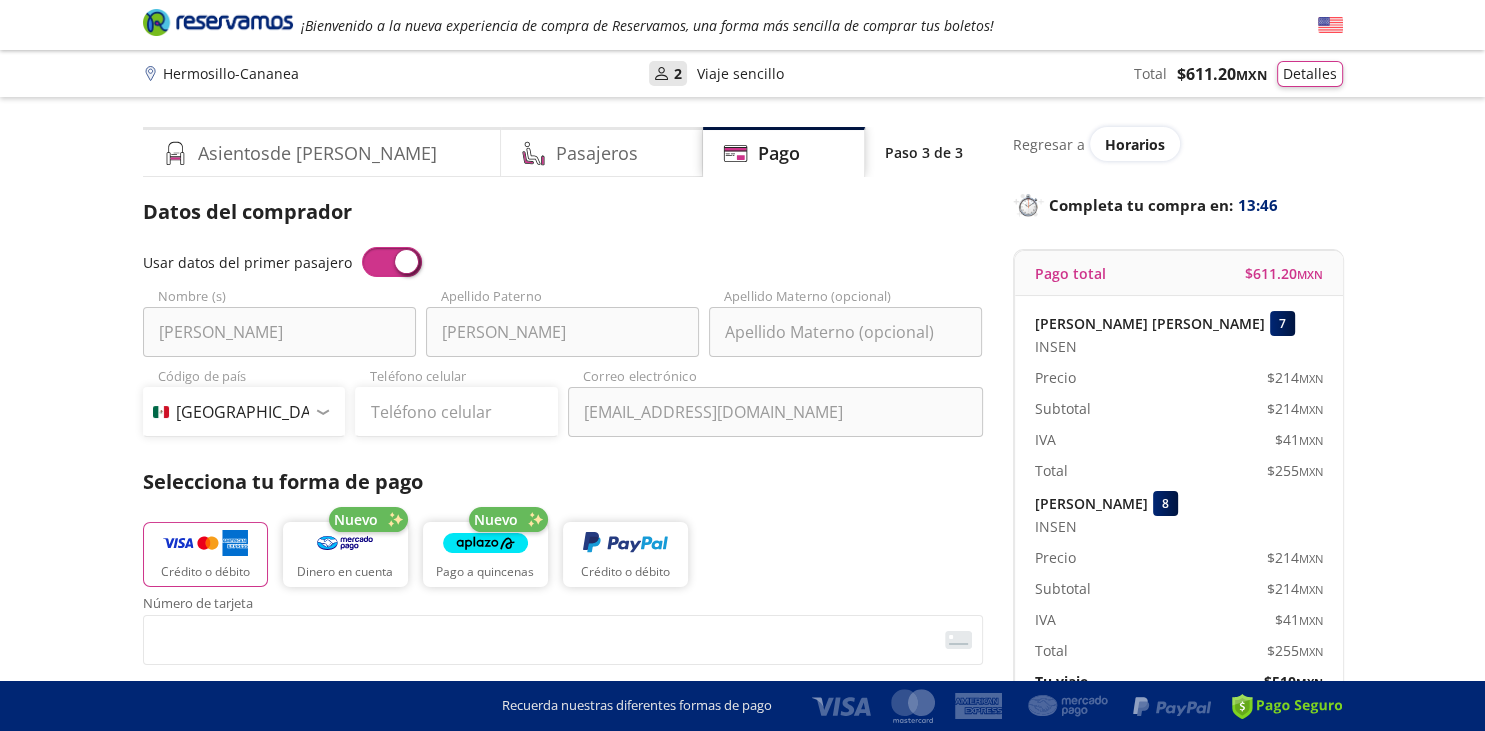 click on "Usar datos del primer pasajero" at bounding box center (563, 262) 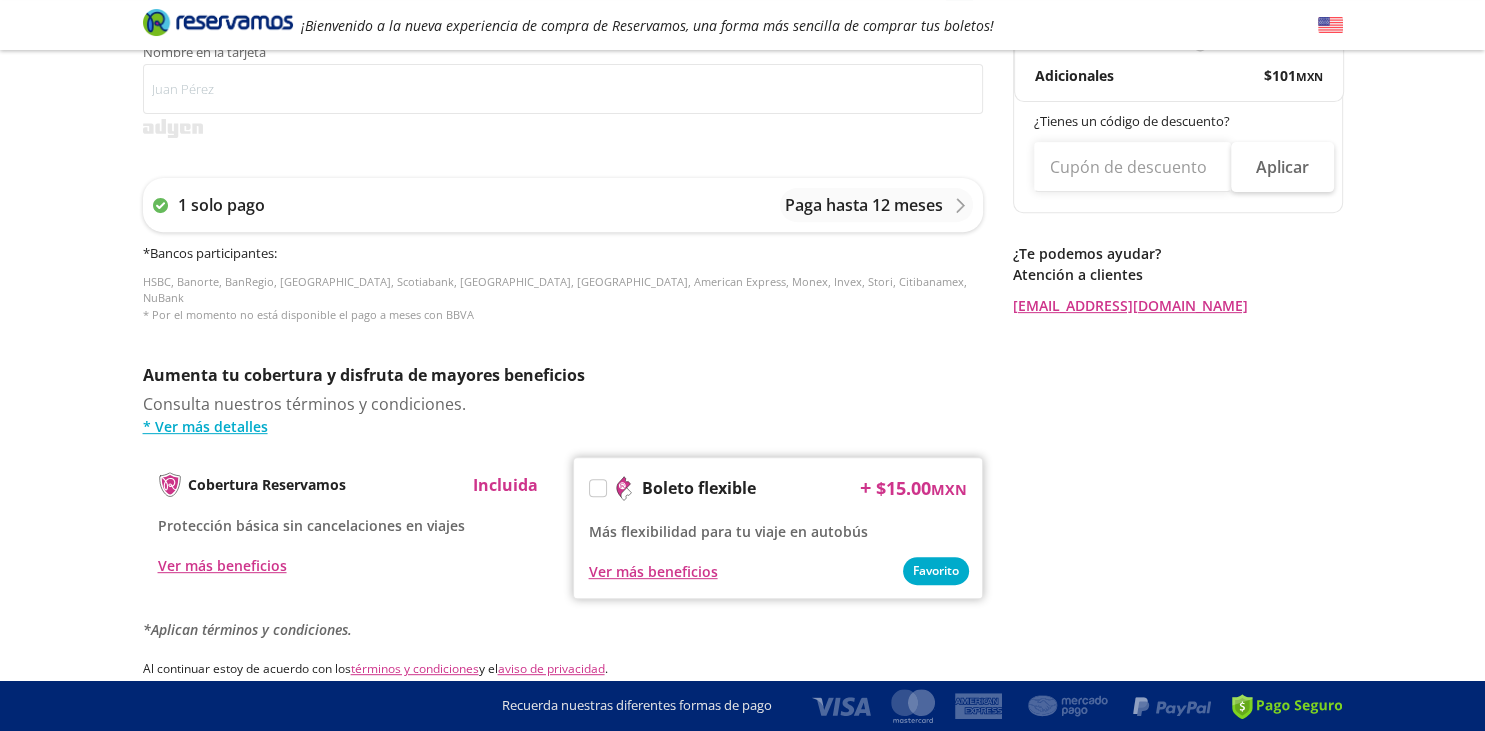 scroll, scrollTop: 870, scrollLeft: 0, axis: vertical 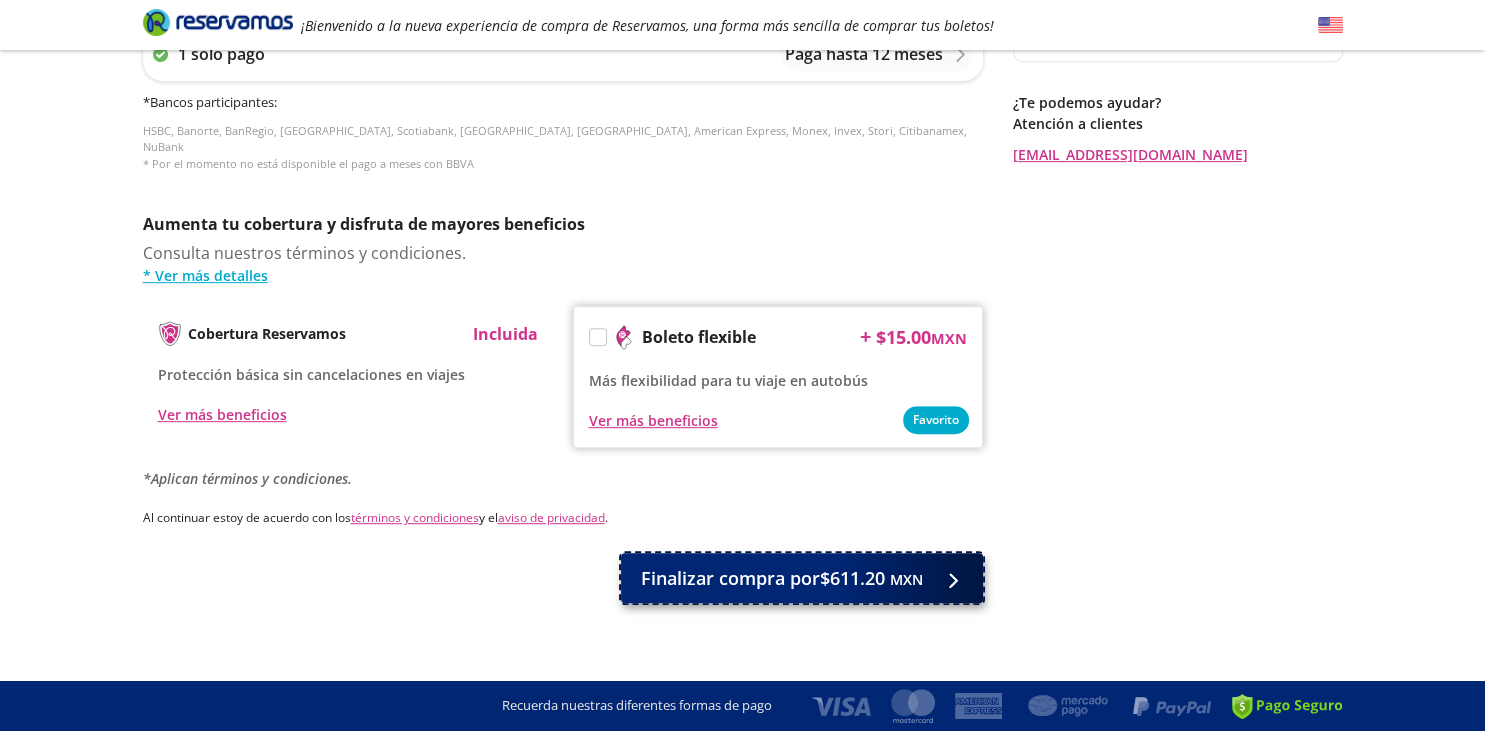 click on "Finalizar compra por  $611.20   MXN" at bounding box center [782, 578] 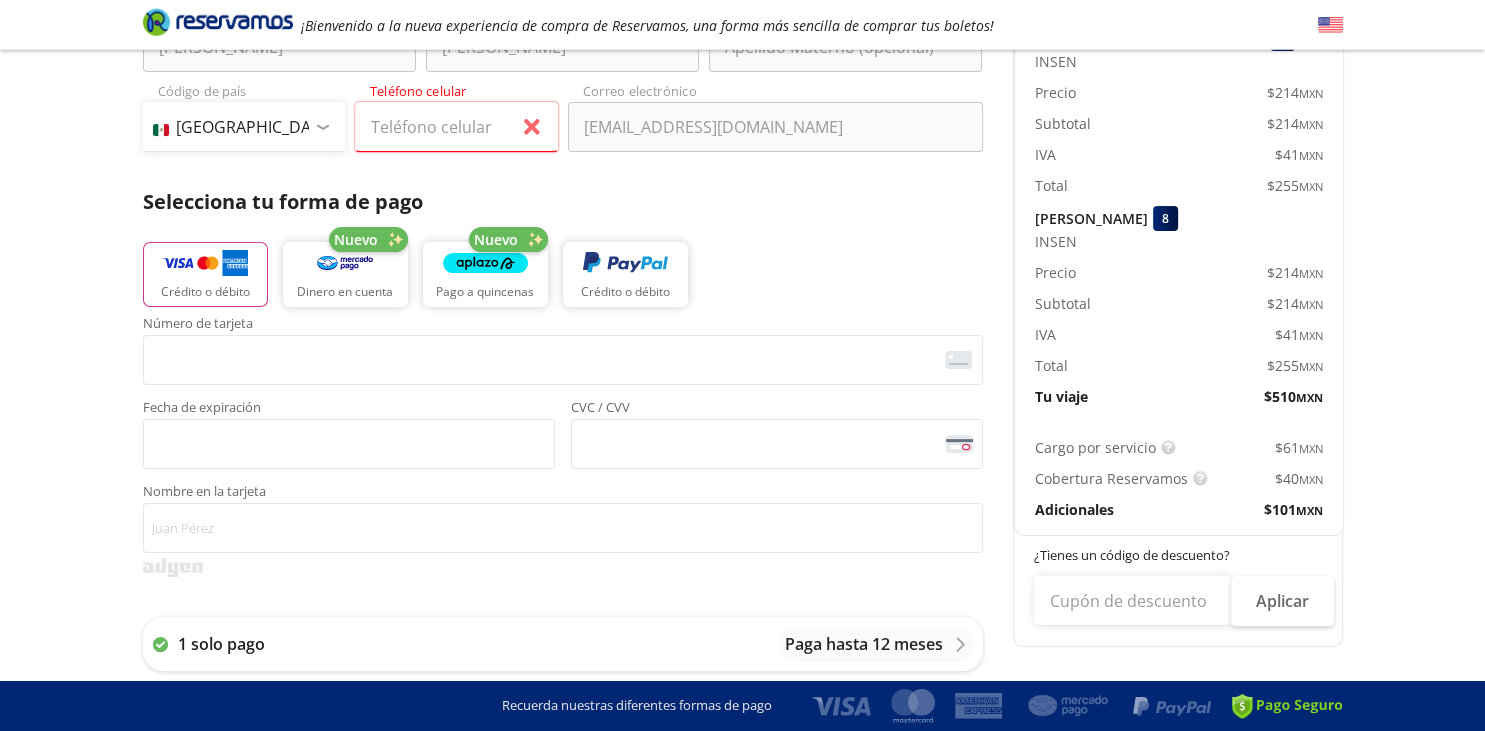 scroll, scrollTop: 316, scrollLeft: 0, axis: vertical 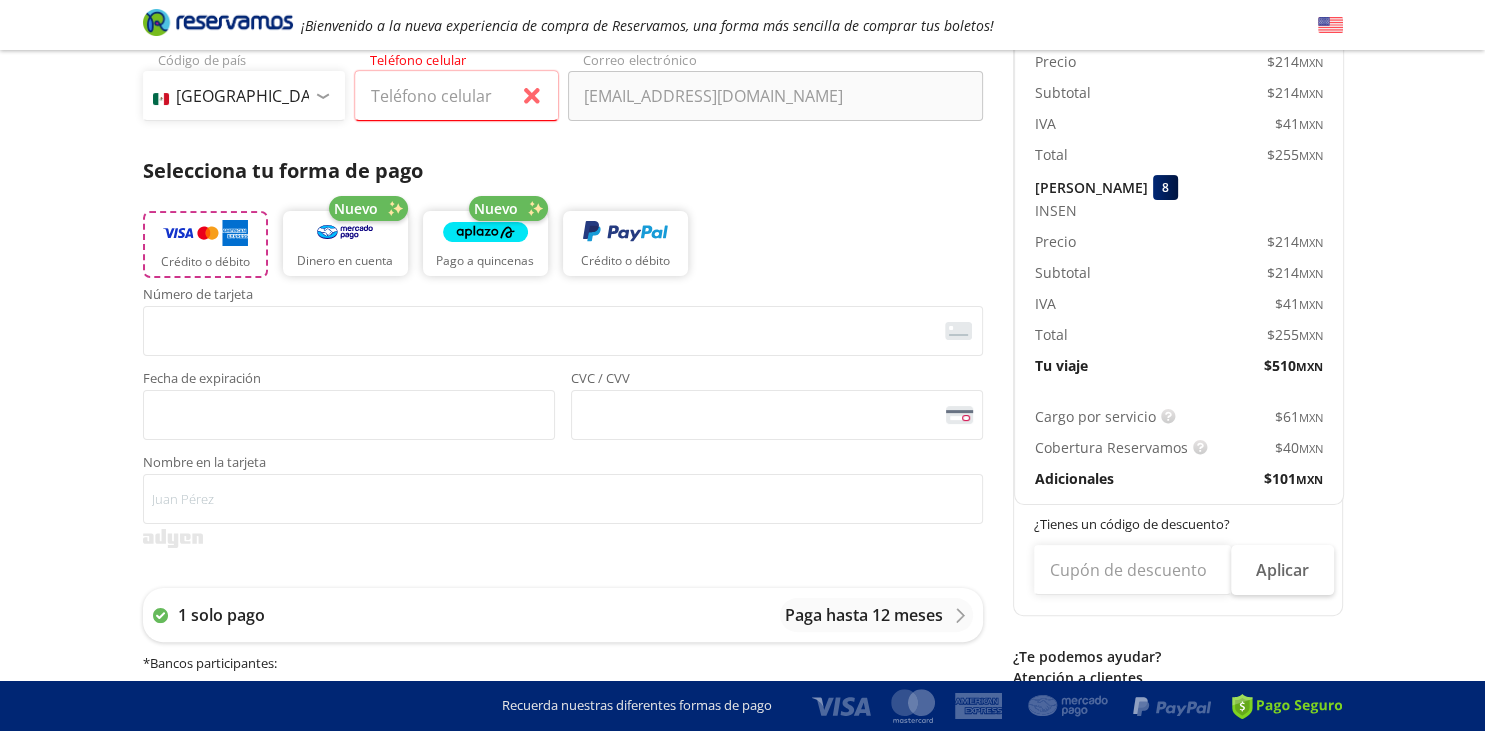 click at bounding box center [205, 233] 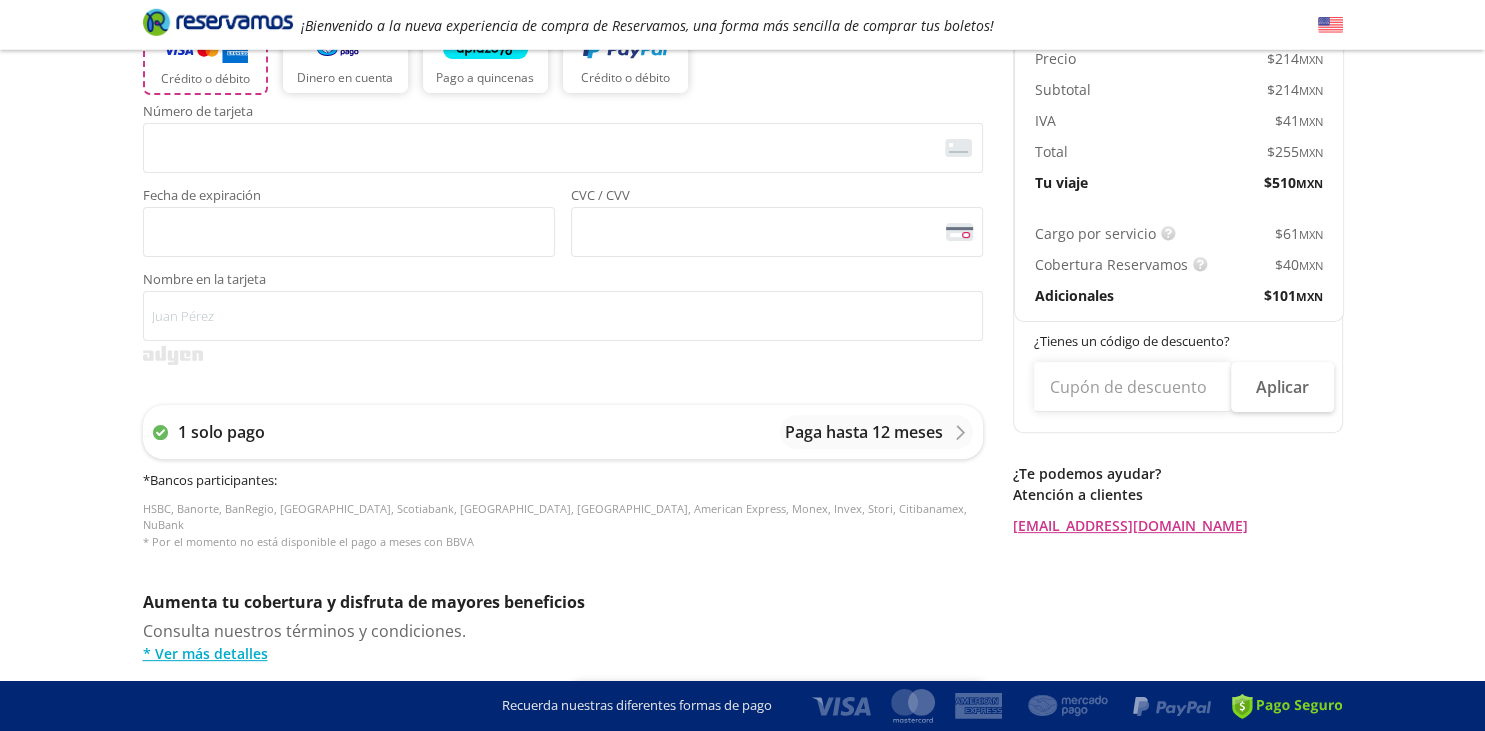 scroll, scrollTop: 528, scrollLeft: 0, axis: vertical 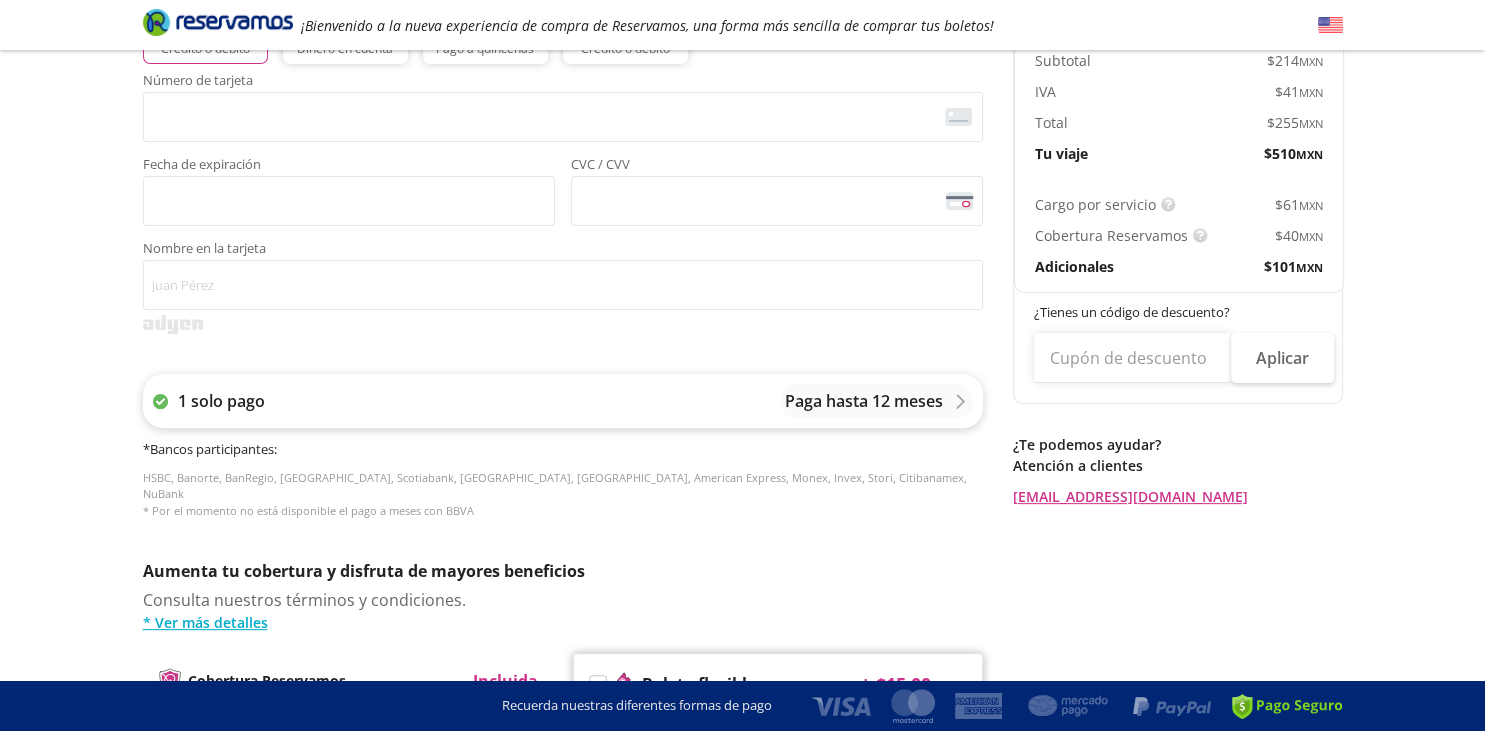 click on "1 solo pago Paga hasta 12 meses" at bounding box center [563, 401] 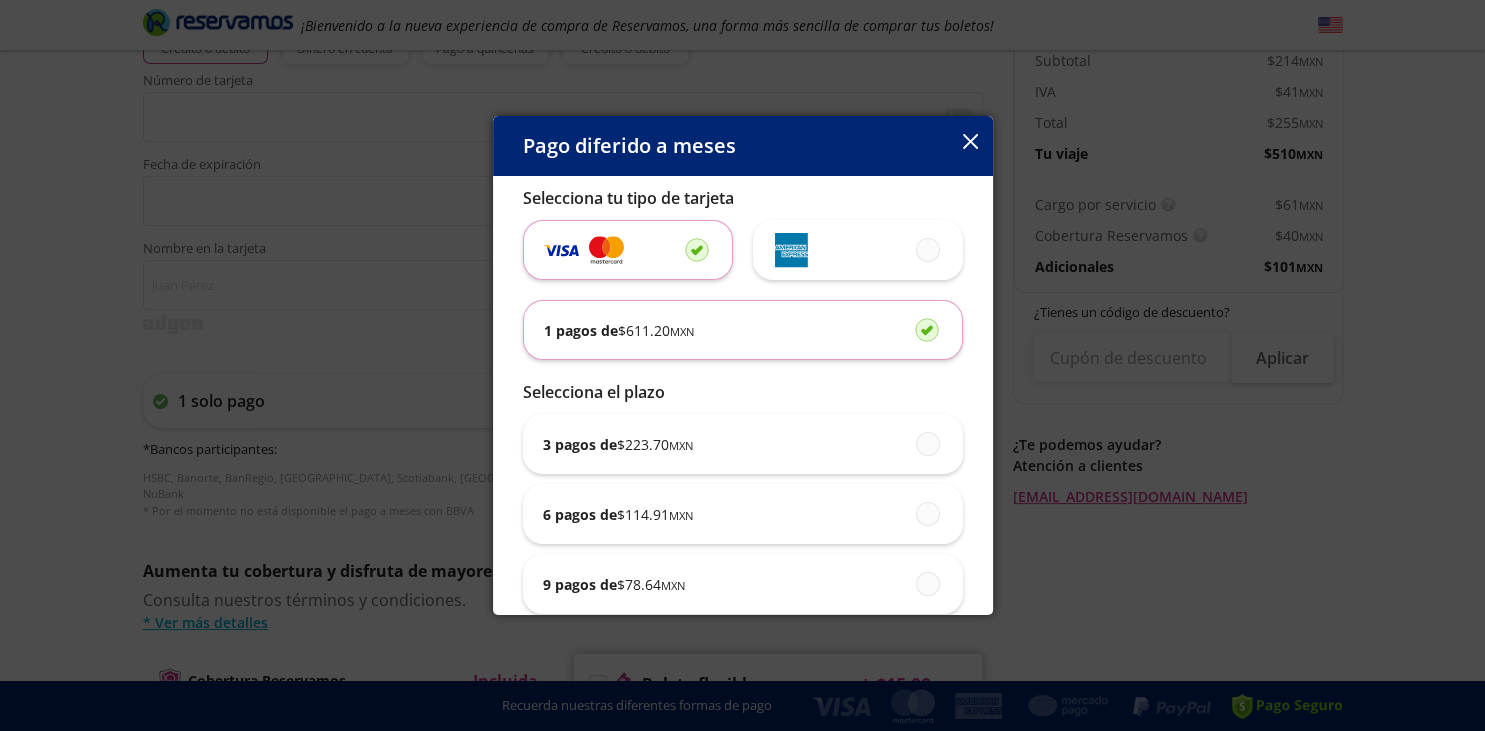 click on "1 pagos de  $ 611.20  MXN" at bounding box center (619, 330) 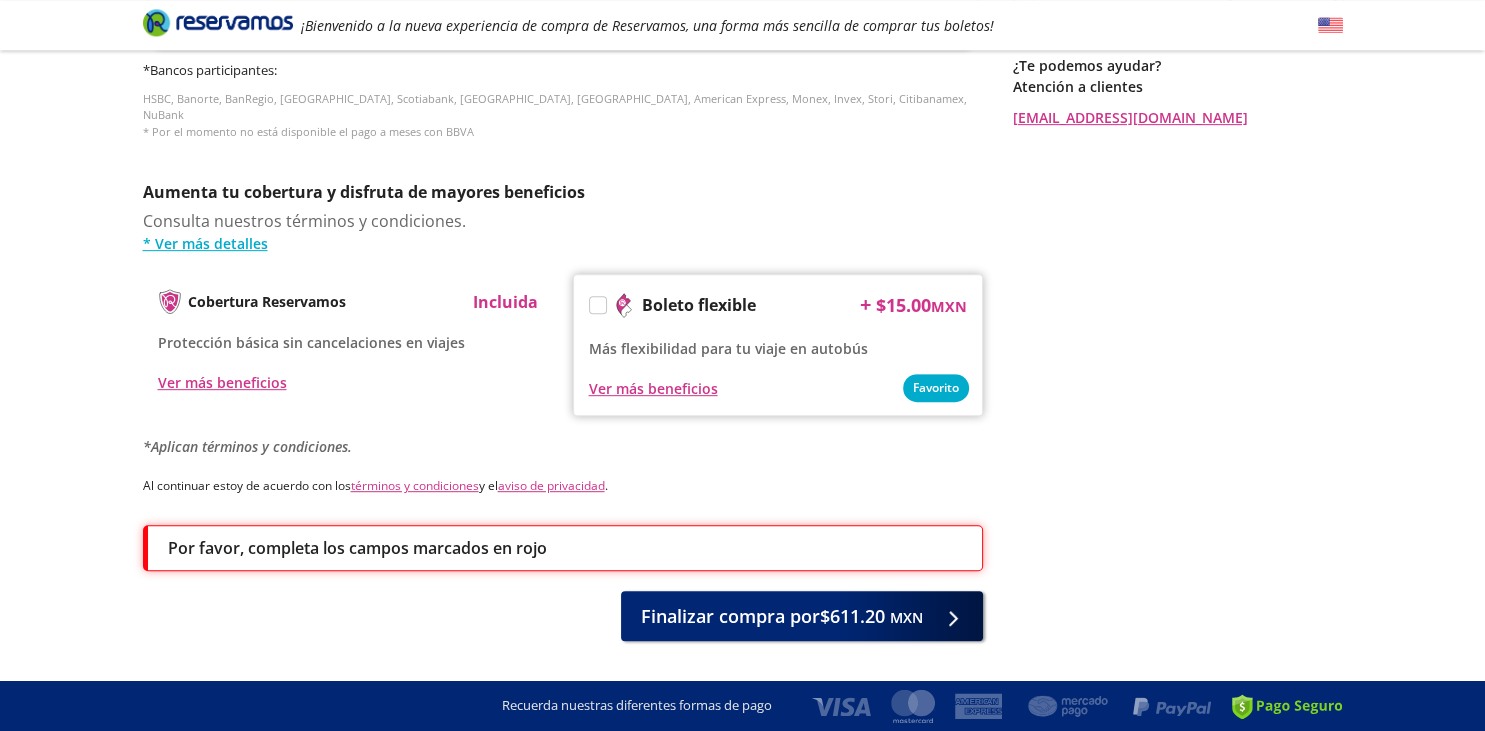 scroll, scrollTop: 940, scrollLeft: 0, axis: vertical 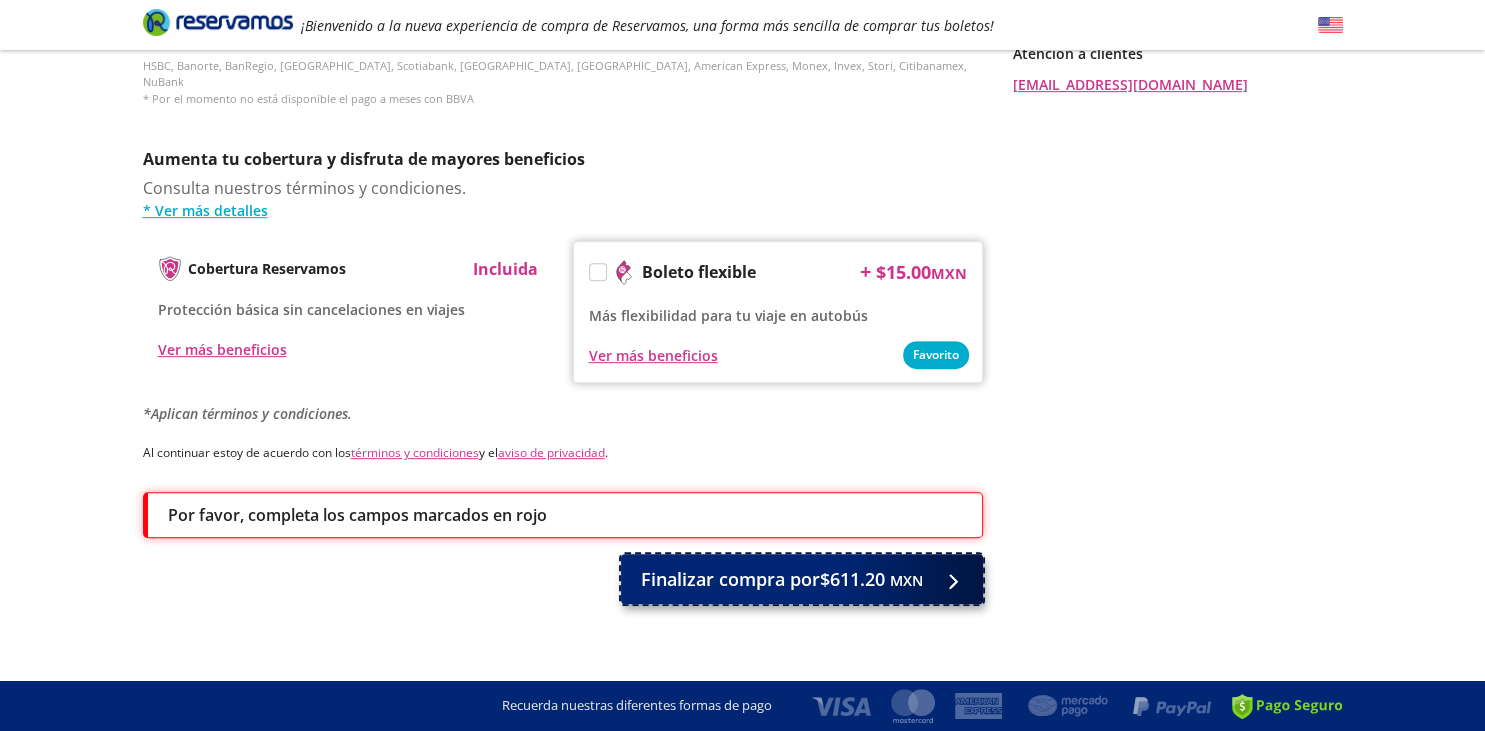click on "Finalizar compra por  $611.20   MXN" at bounding box center [782, 579] 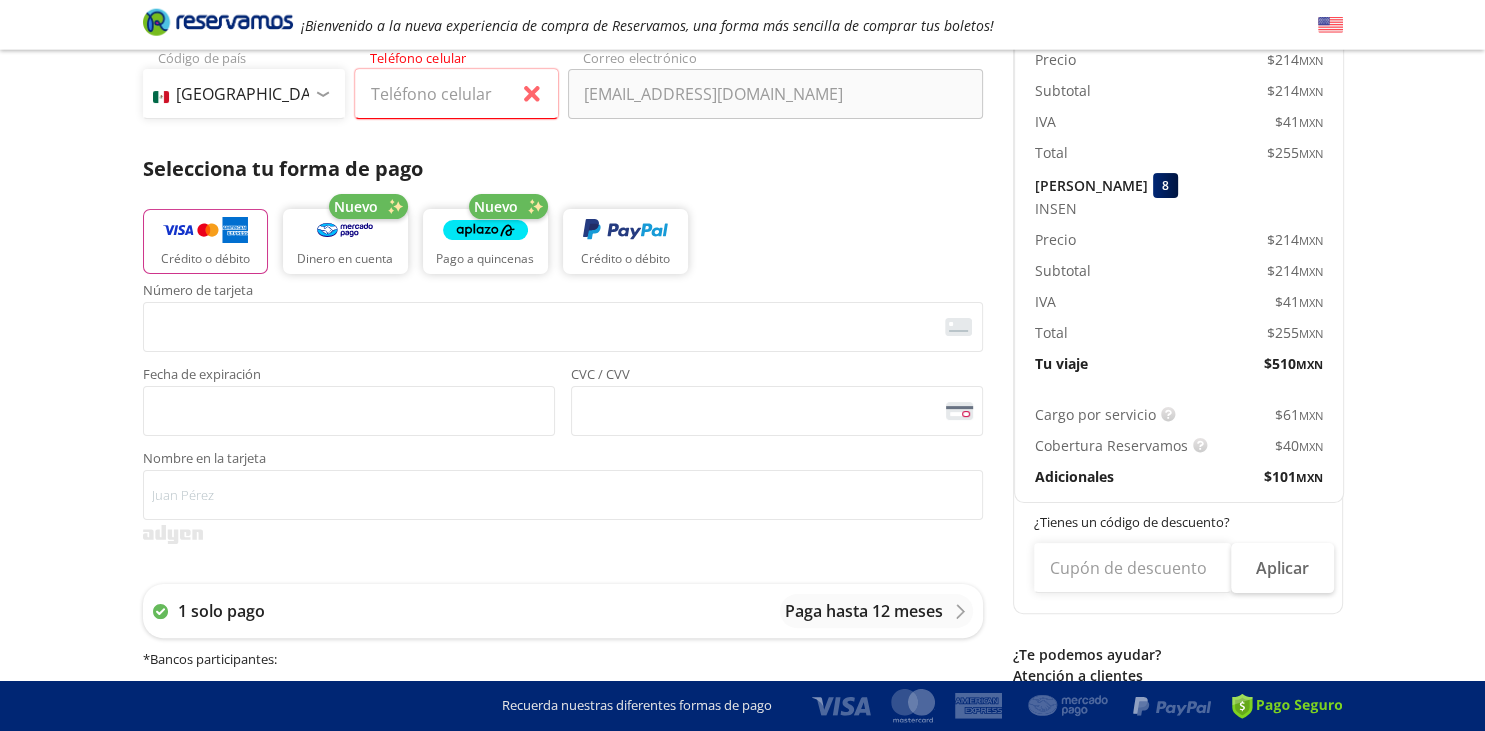 scroll, scrollTop: 316, scrollLeft: 0, axis: vertical 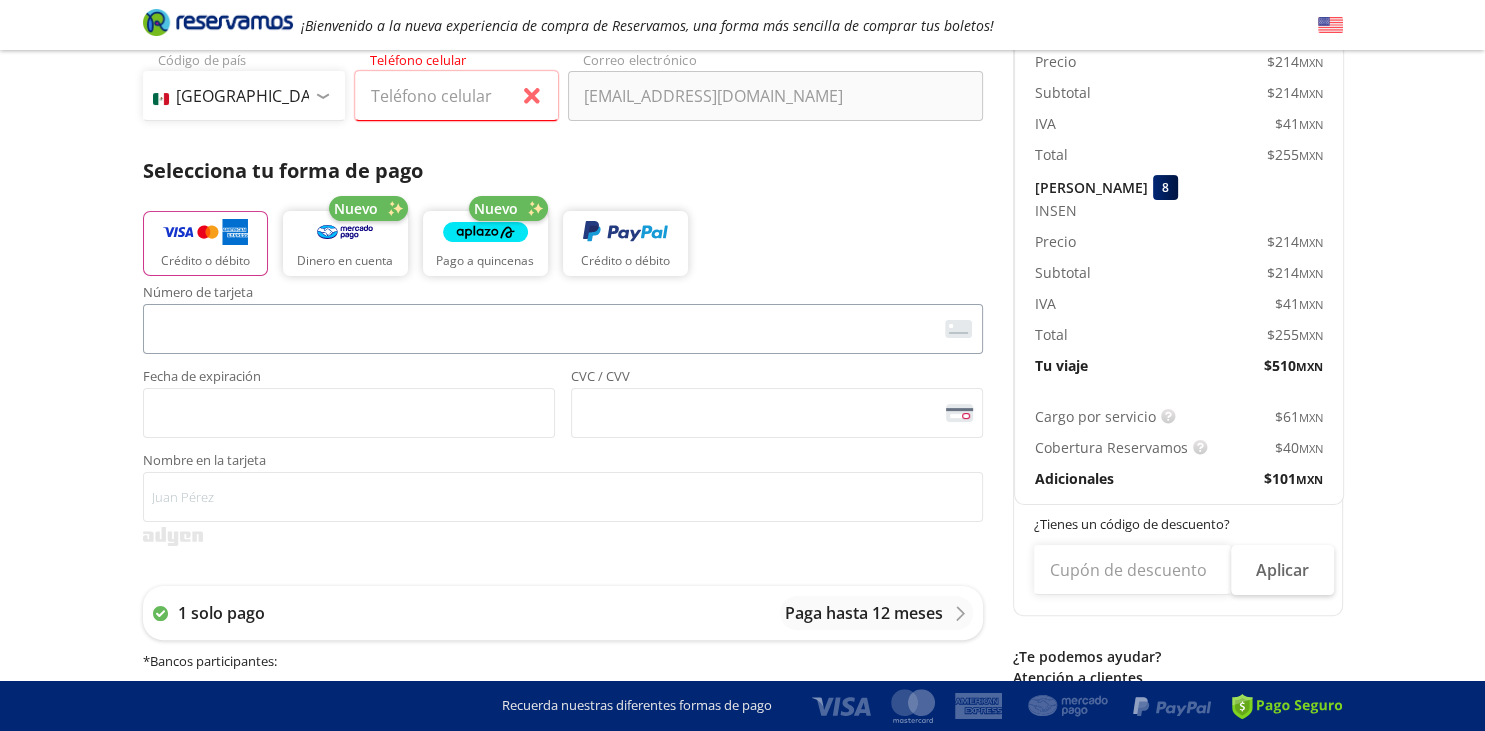click on "<p>Your browser does not support iframes.</p>" at bounding box center (563, 329) 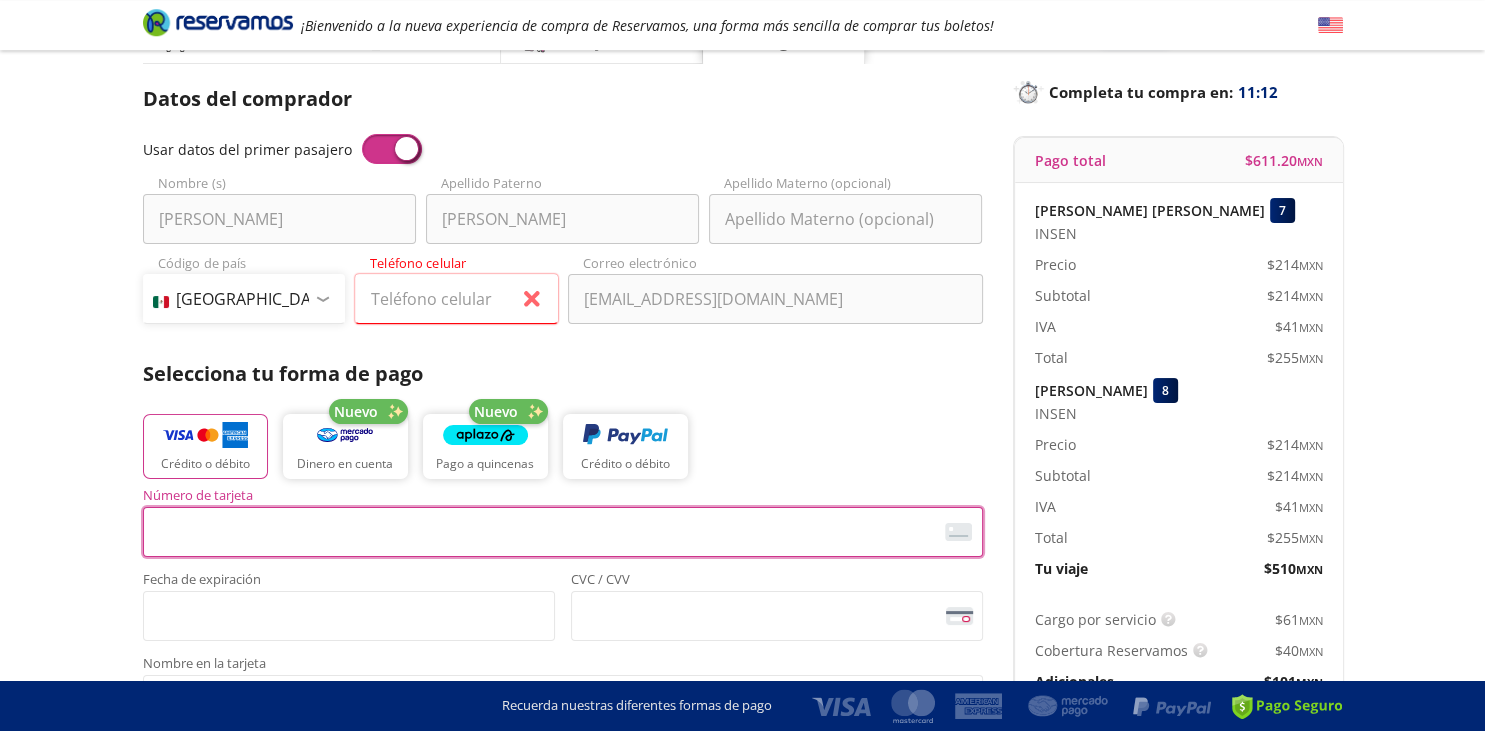 scroll, scrollTop: 211, scrollLeft: 0, axis: vertical 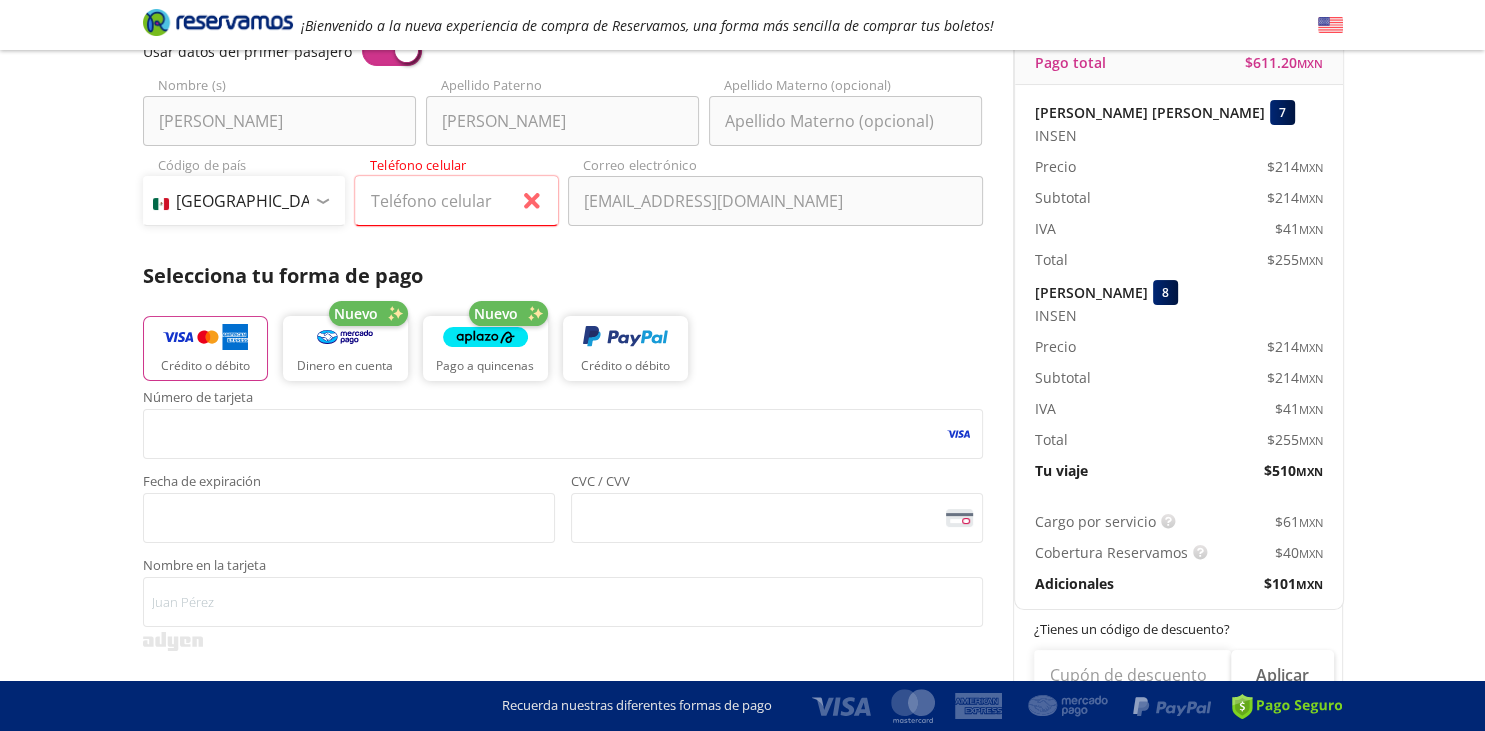click on "Número de tarjeta <p>Your browser does not support iframes.</p> Fecha de expiración <p>Your browser does not support iframes.</p> CVC / CVV <p>Your browser does not support iframes.</p> Nombre en la tarjeta" at bounding box center [563, 509] 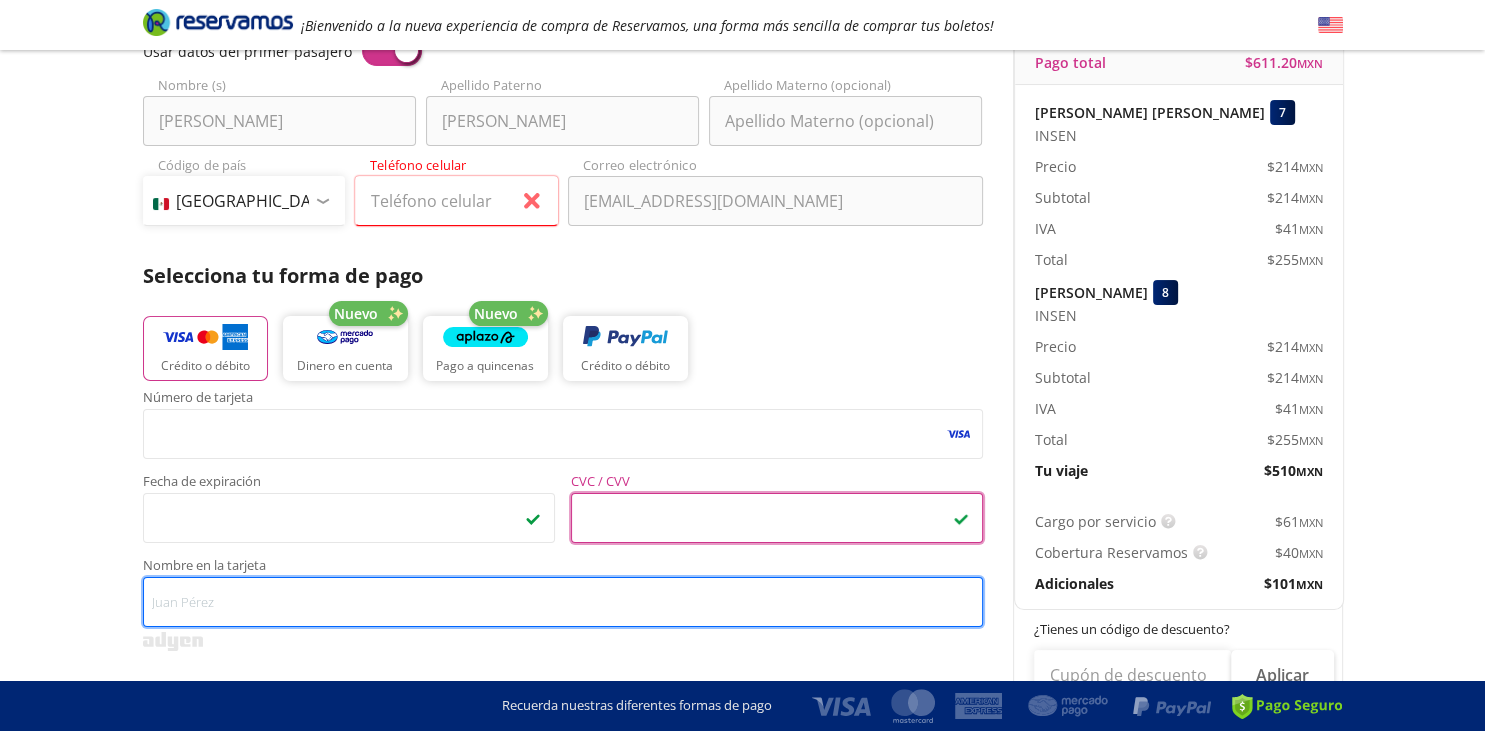 click on "Nombre en la tarjeta" at bounding box center (563, 602) 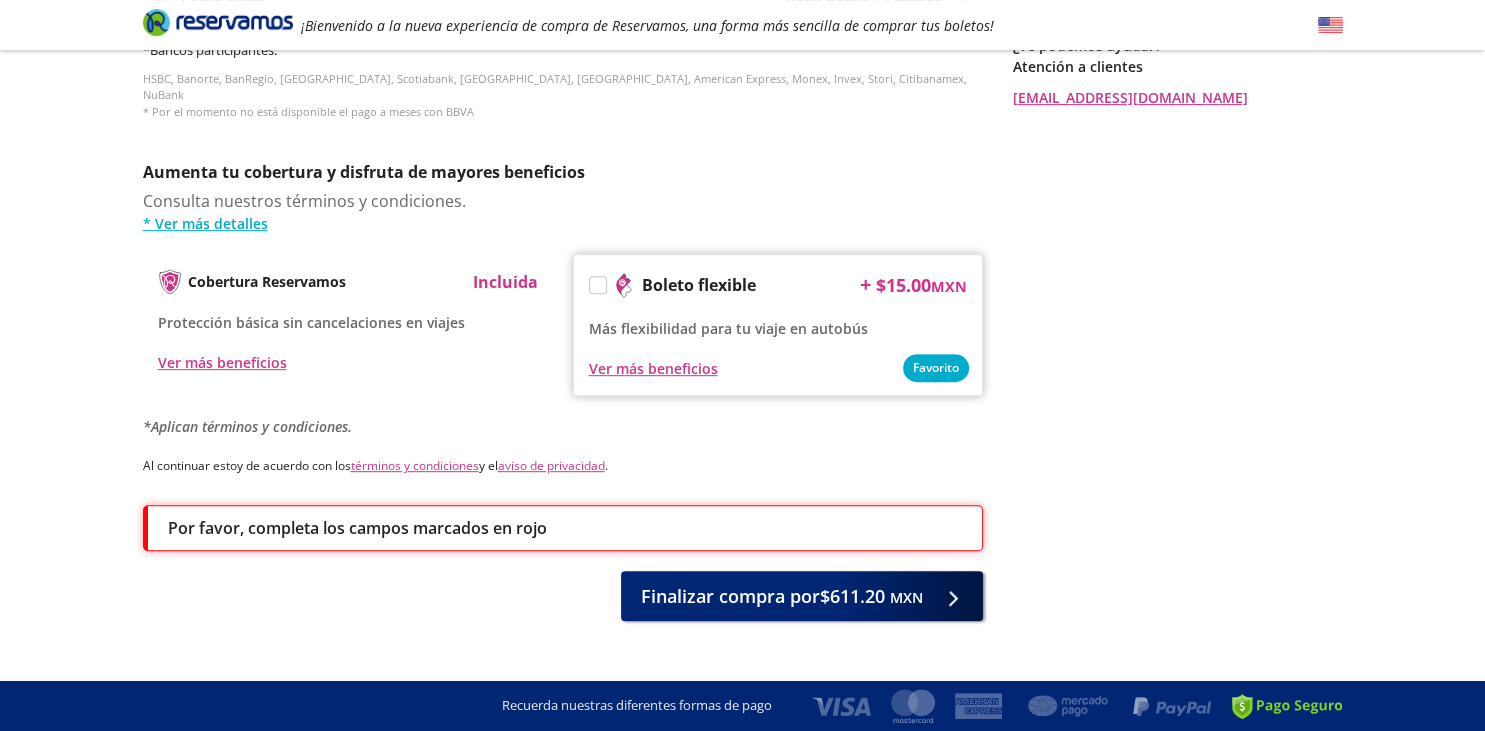 scroll, scrollTop: 940, scrollLeft: 0, axis: vertical 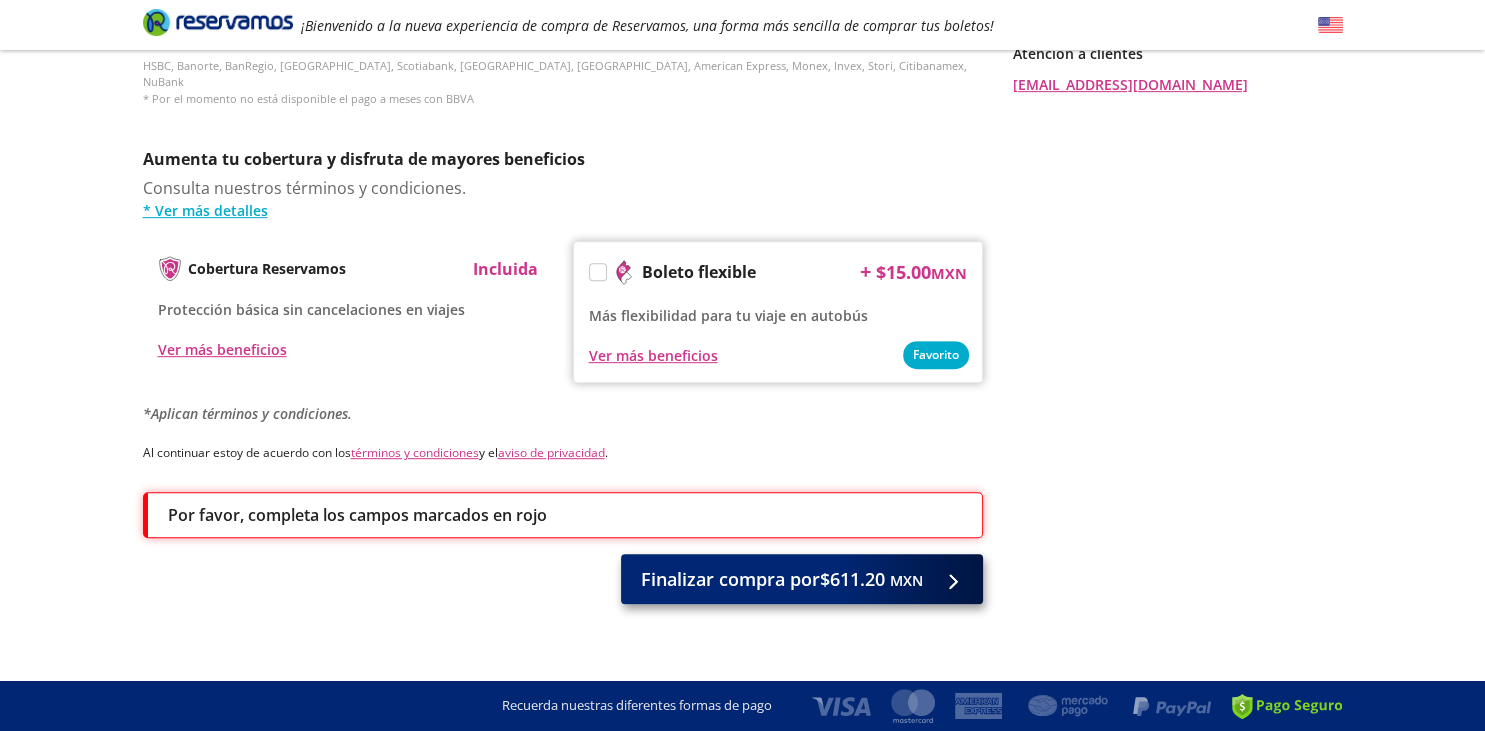 type on "[PERSON_NAME]" 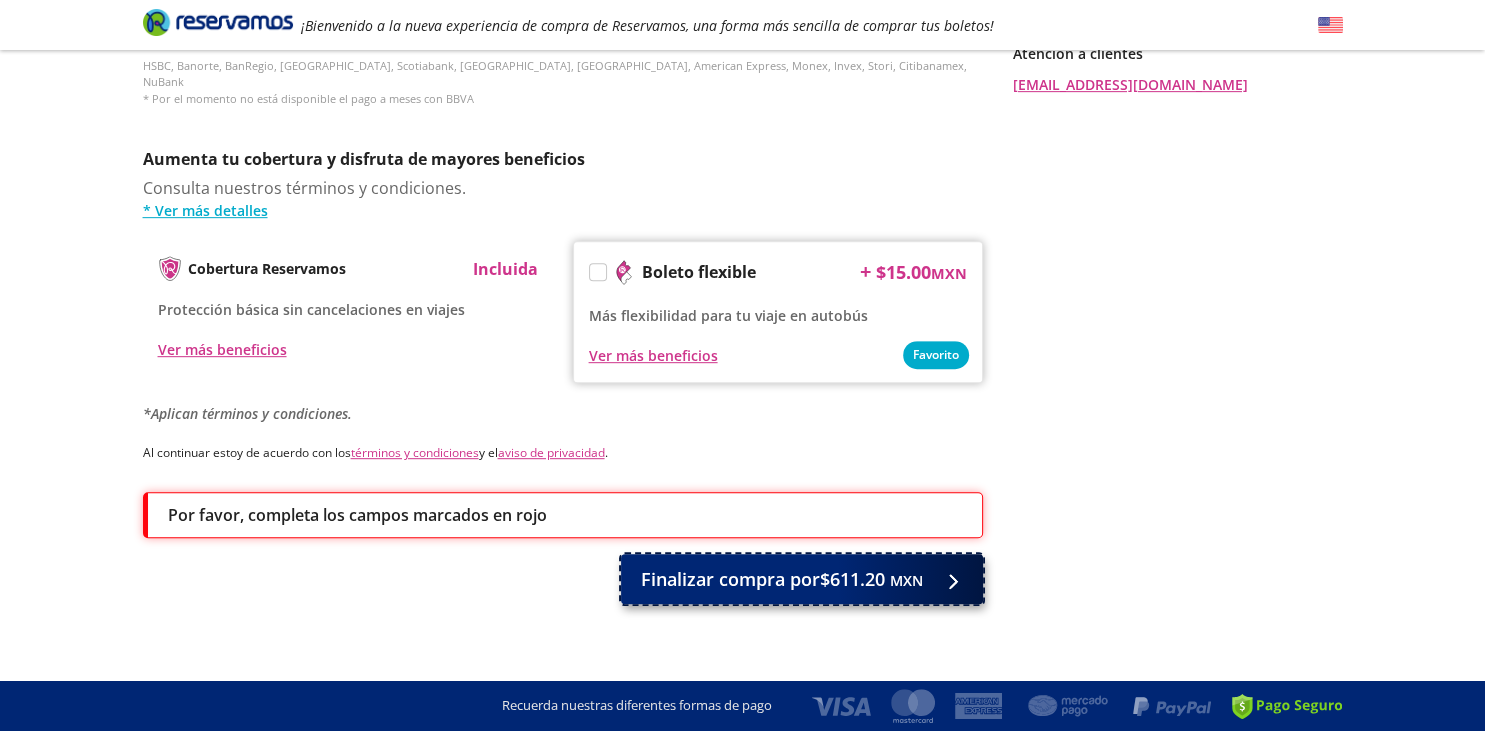 click on "Finalizar compra por  $611.20   MXN" at bounding box center (782, 579) 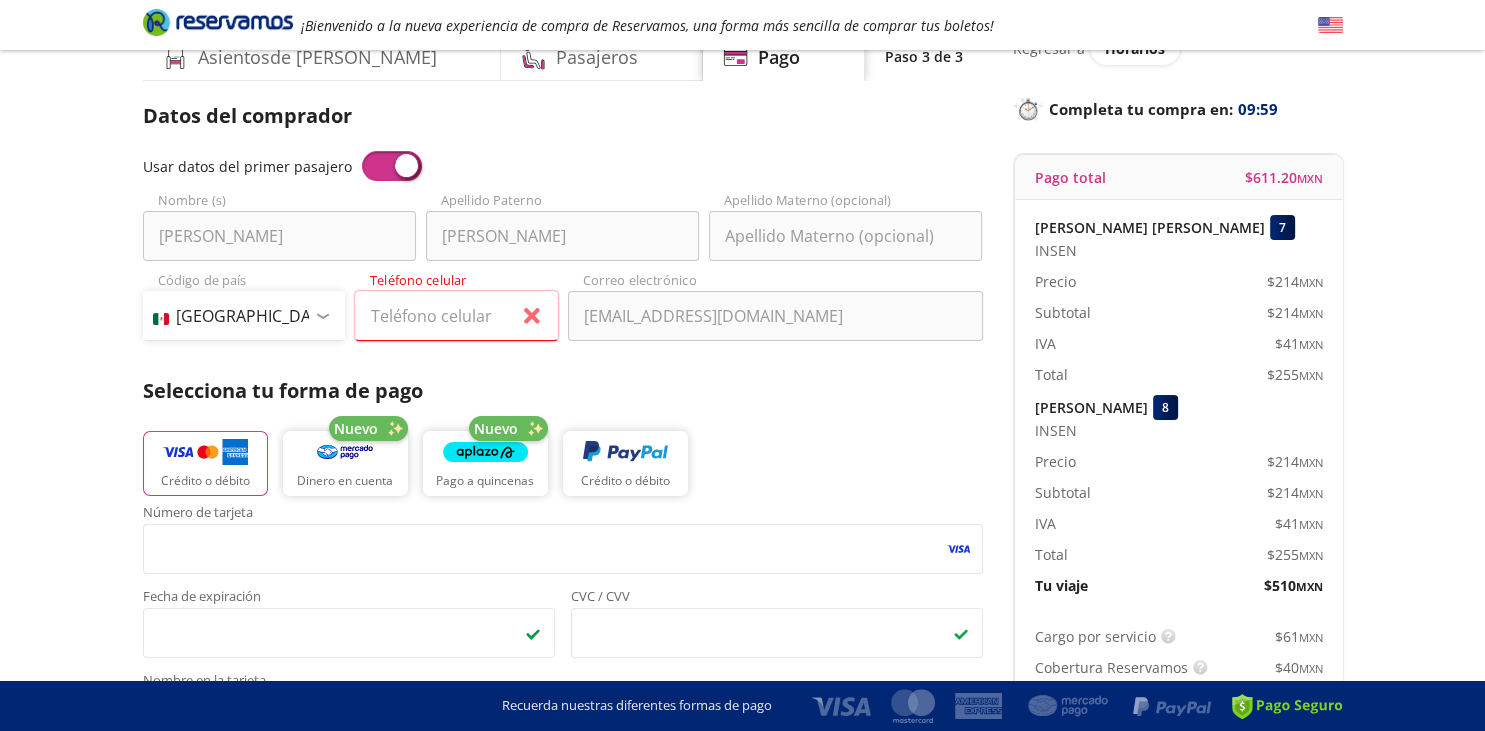 scroll, scrollTop: 0, scrollLeft: 0, axis: both 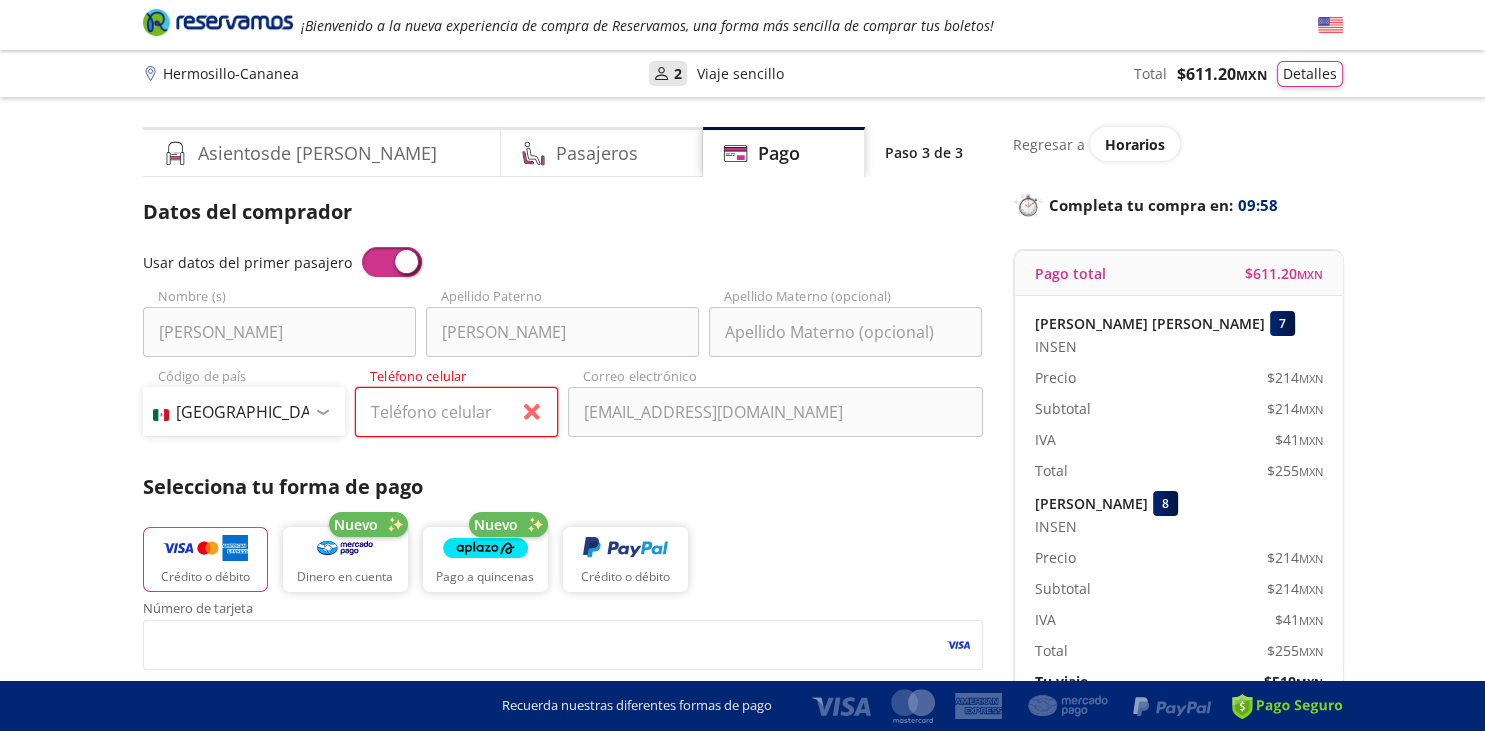 click on "Teléfono celular" at bounding box center (456, 412) 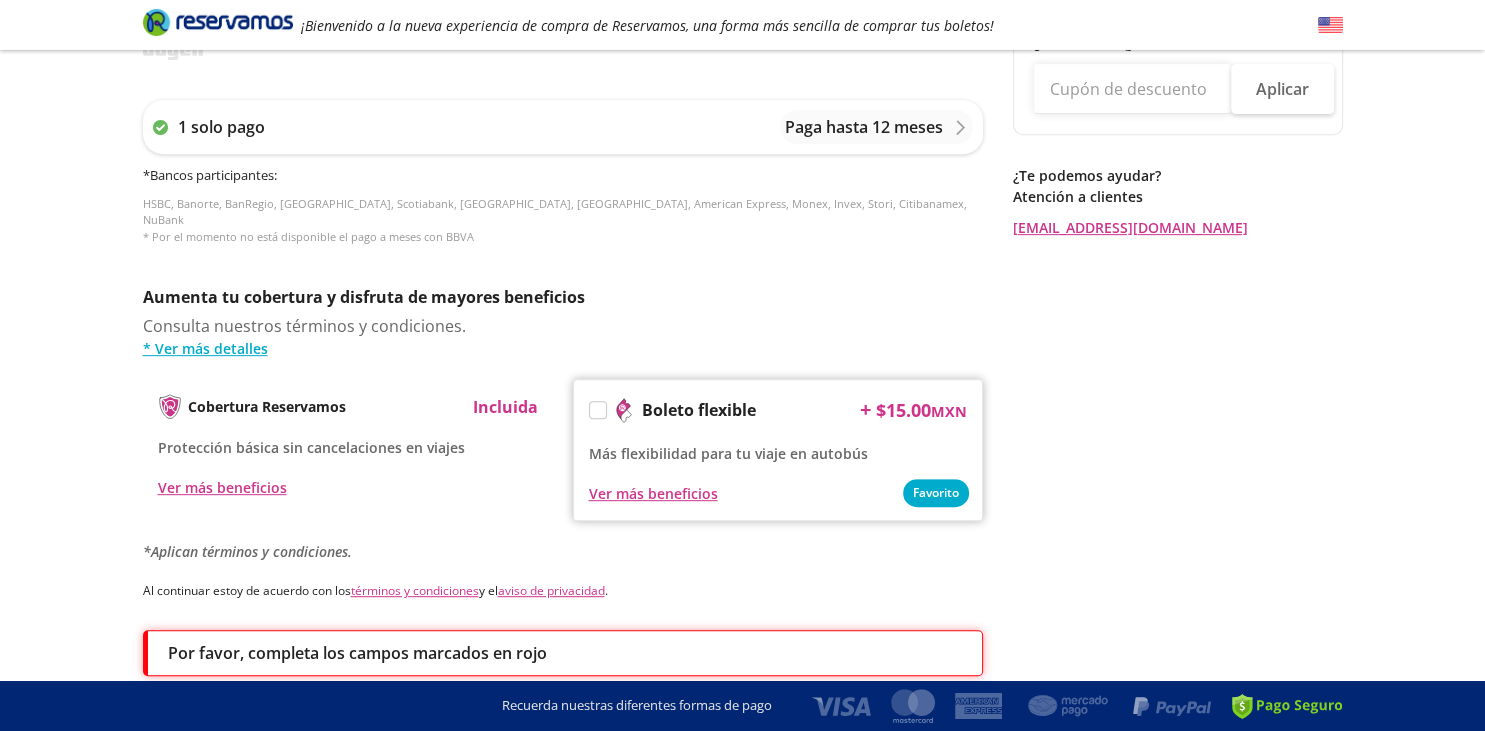 scroll, scrollTop: 936, scrollLeft: 0, axis: vertical 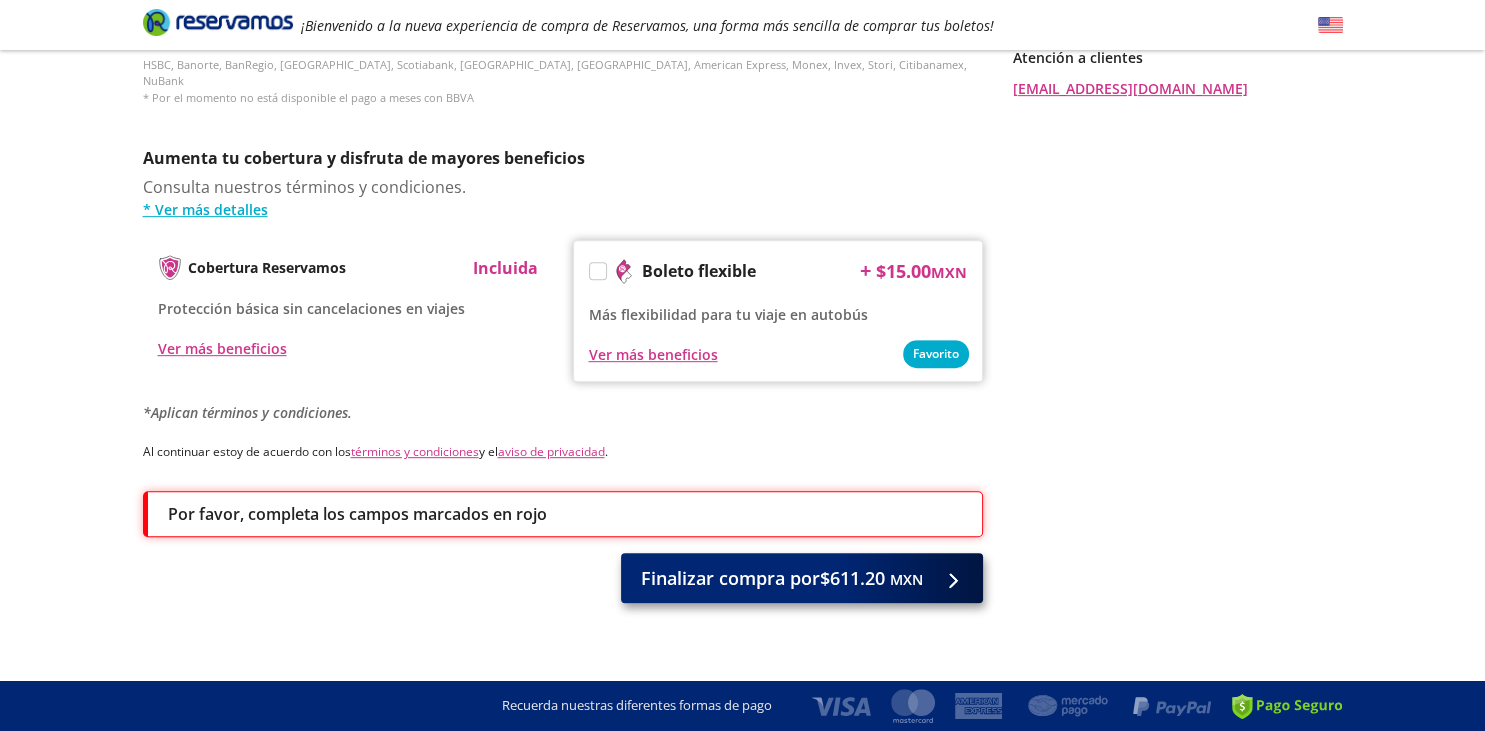 type on "[PHONE_NUMBER]" 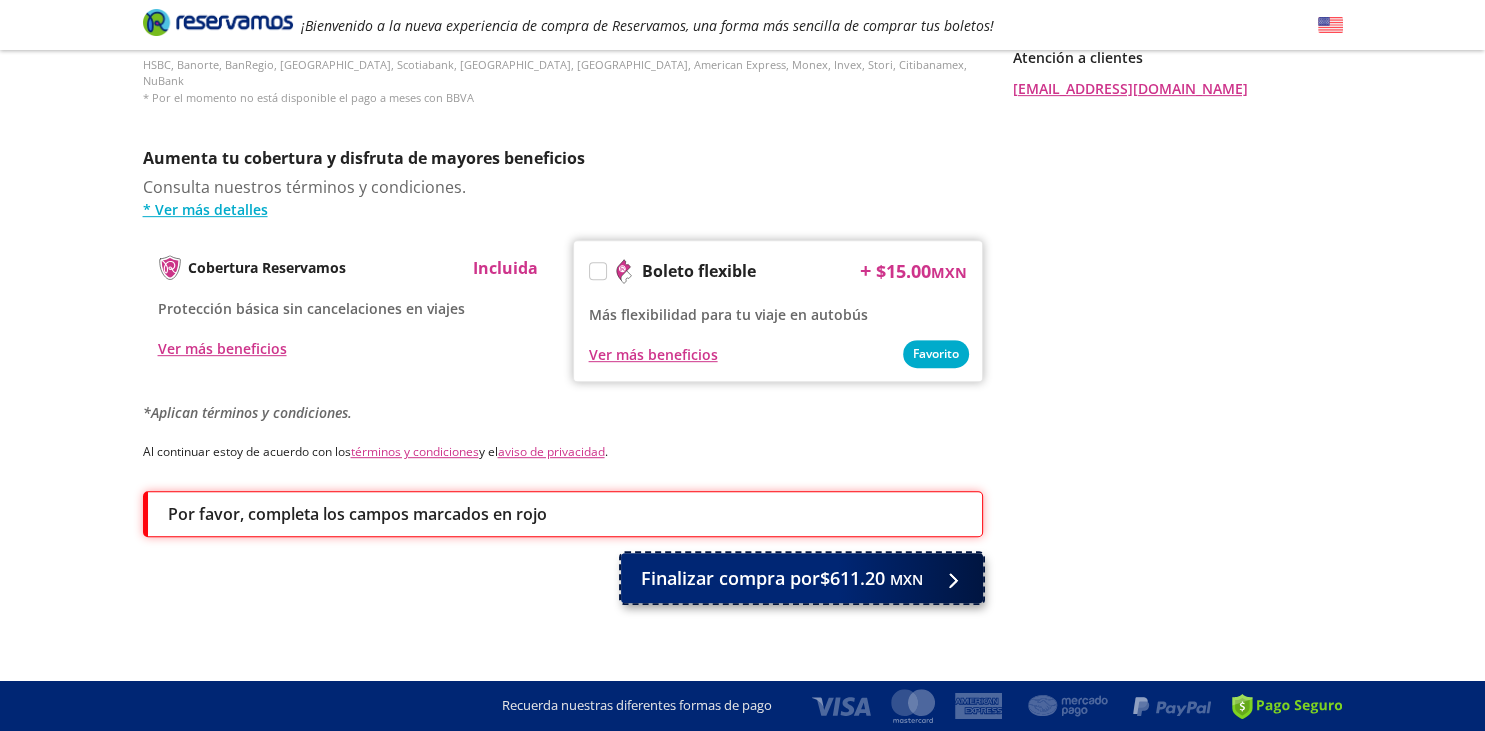 click on "Finalizar compra por  $611.20   MXN" at bounding box center (782, 578) 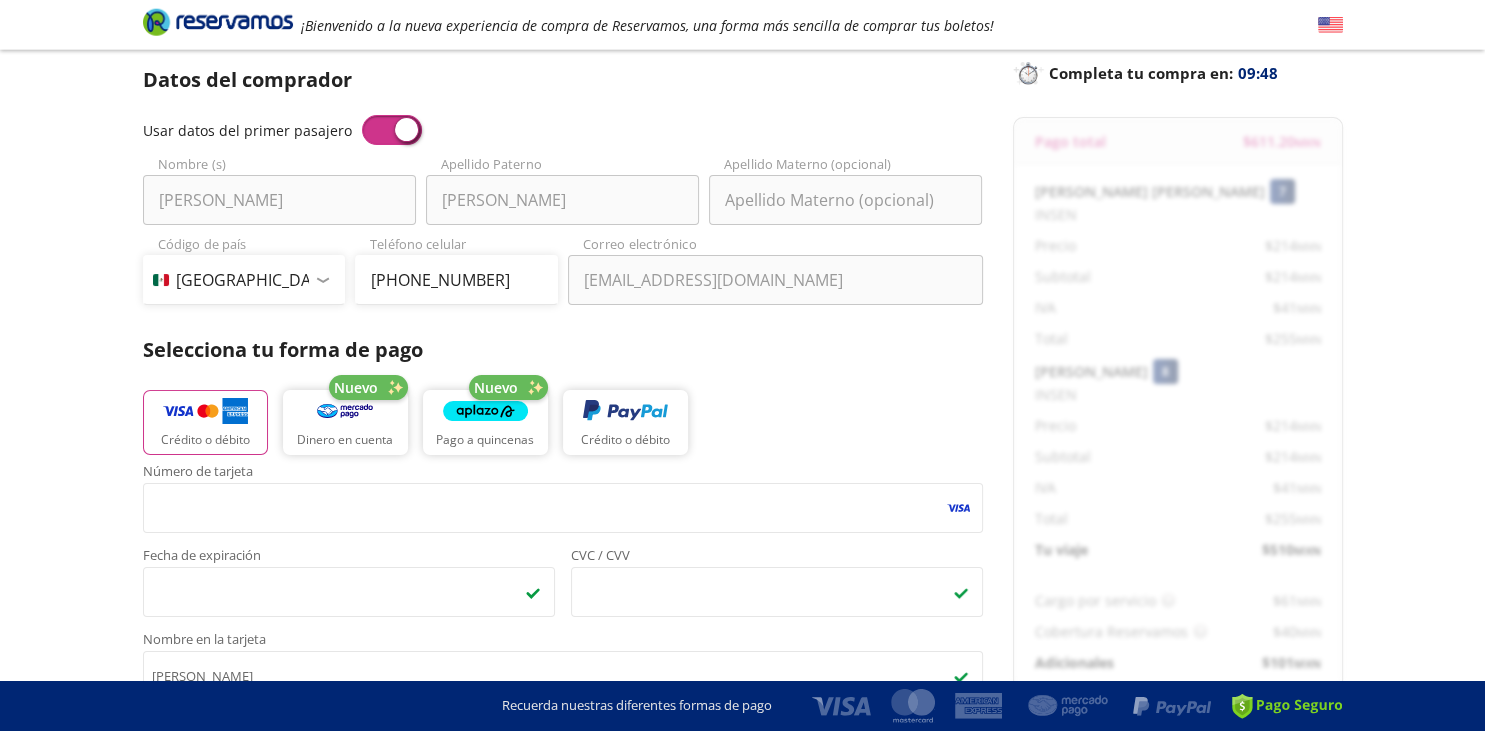 scroll, scrollTop: 131, scrollLeft: 0, axis: vertical 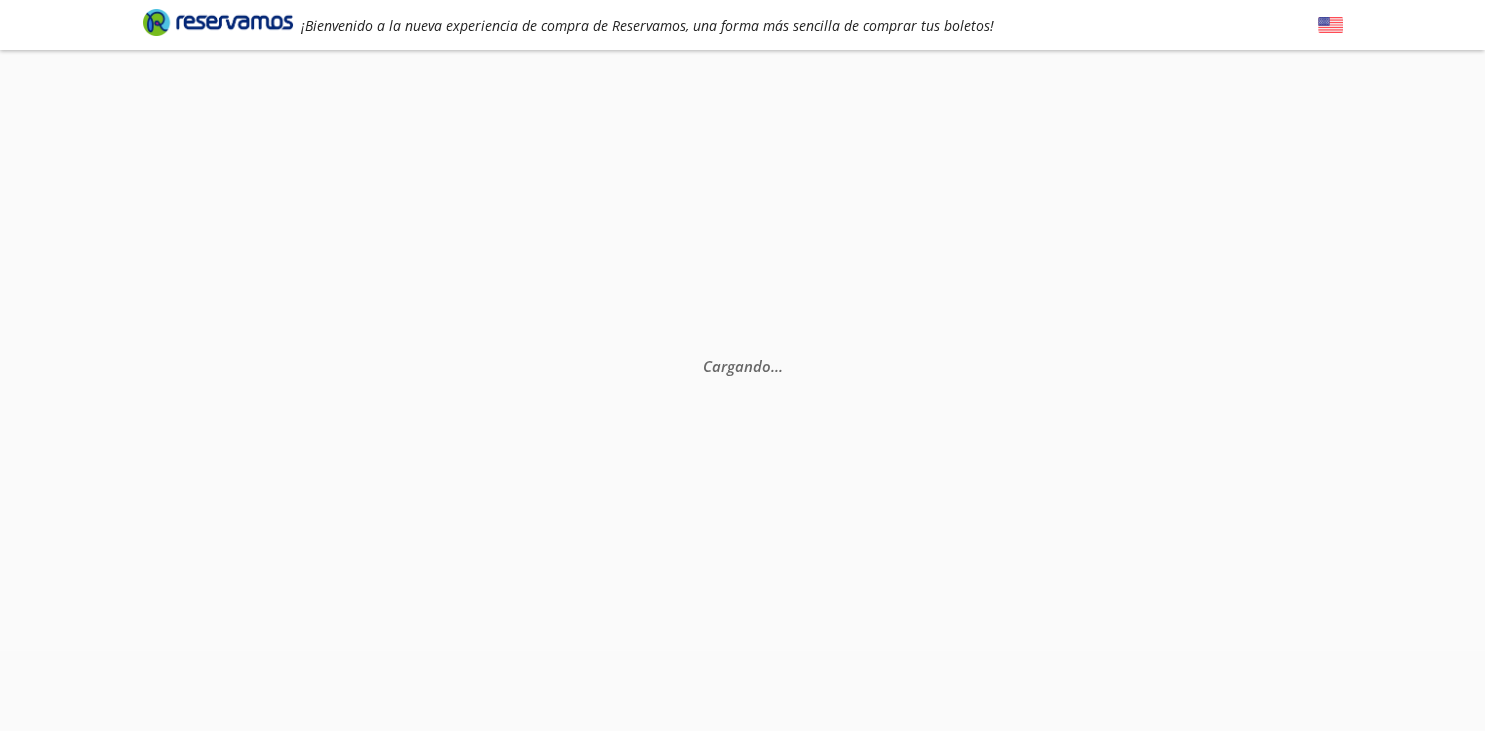select on "MX" 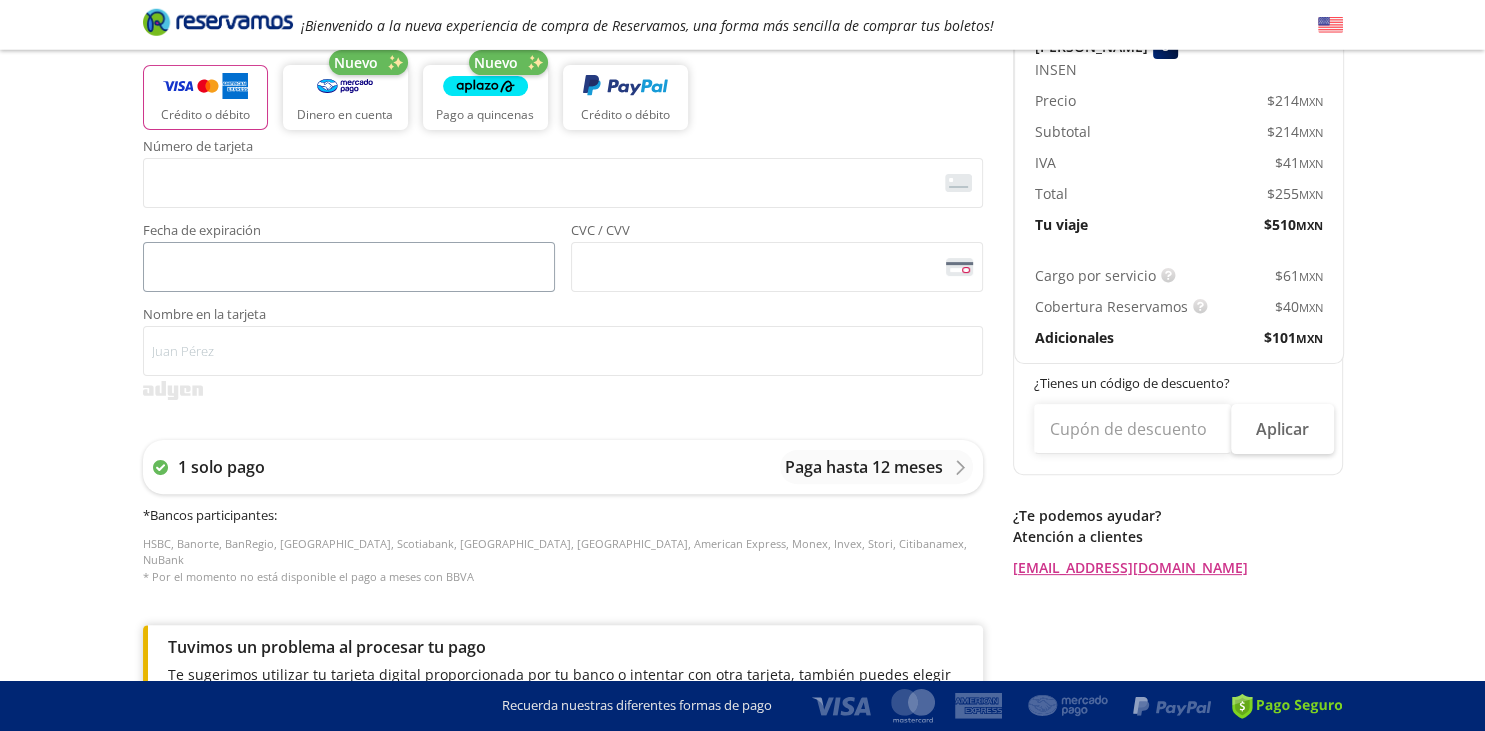 scroll, scrollTop: 448, scrollLeft: 0, axis: vertical 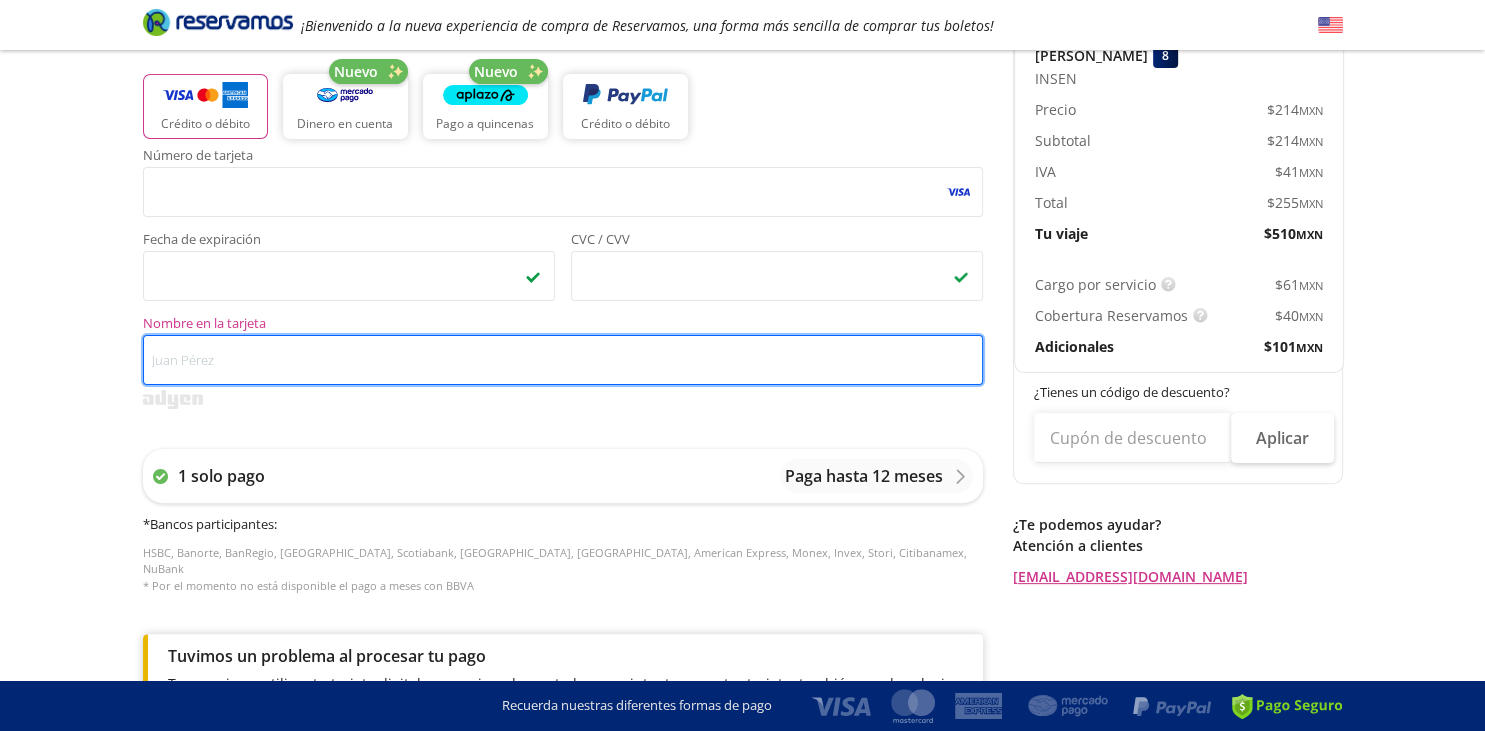 click on "Nombre en la tarjeta" at bounding box center [563, 360] 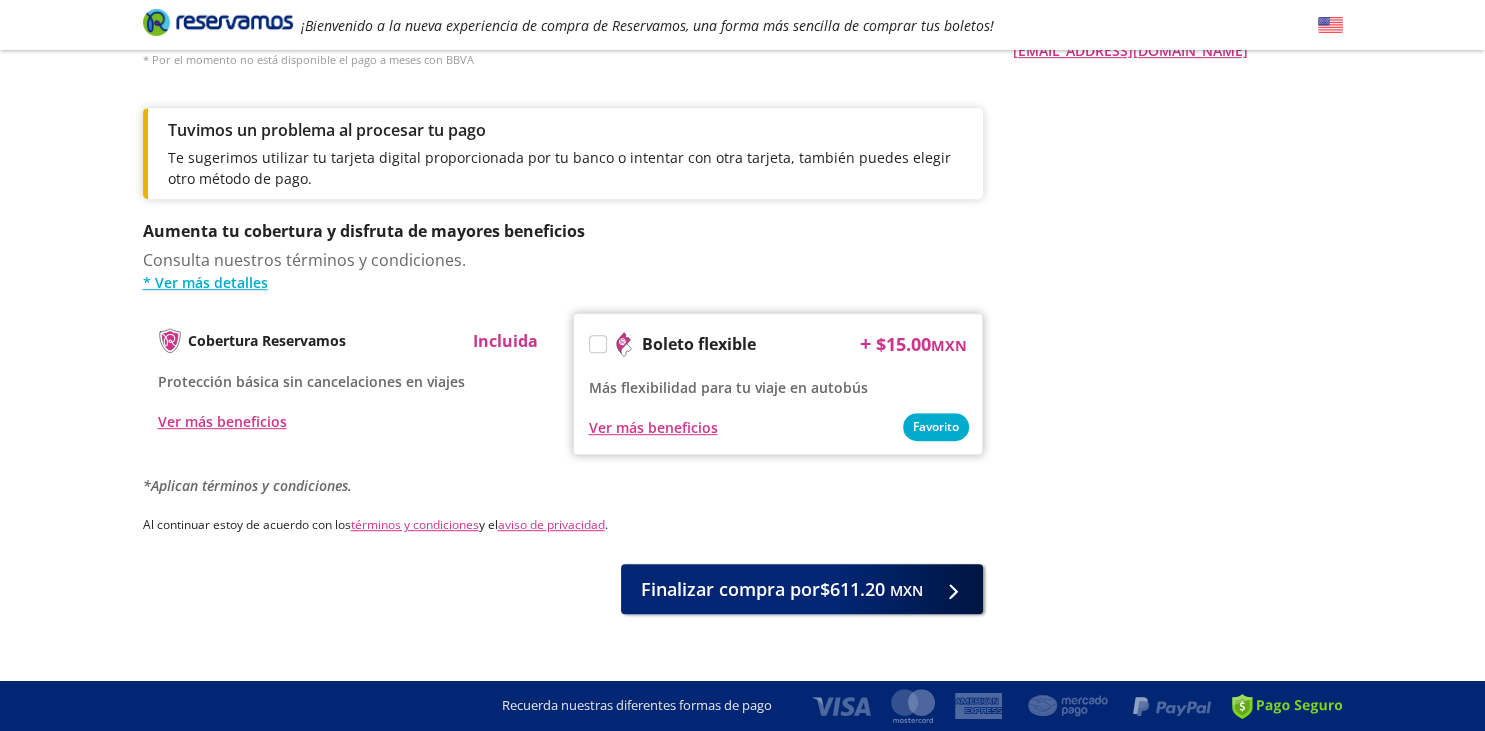 scroll, scrollTop: 981, scrollLeft: 0, axis: vertical 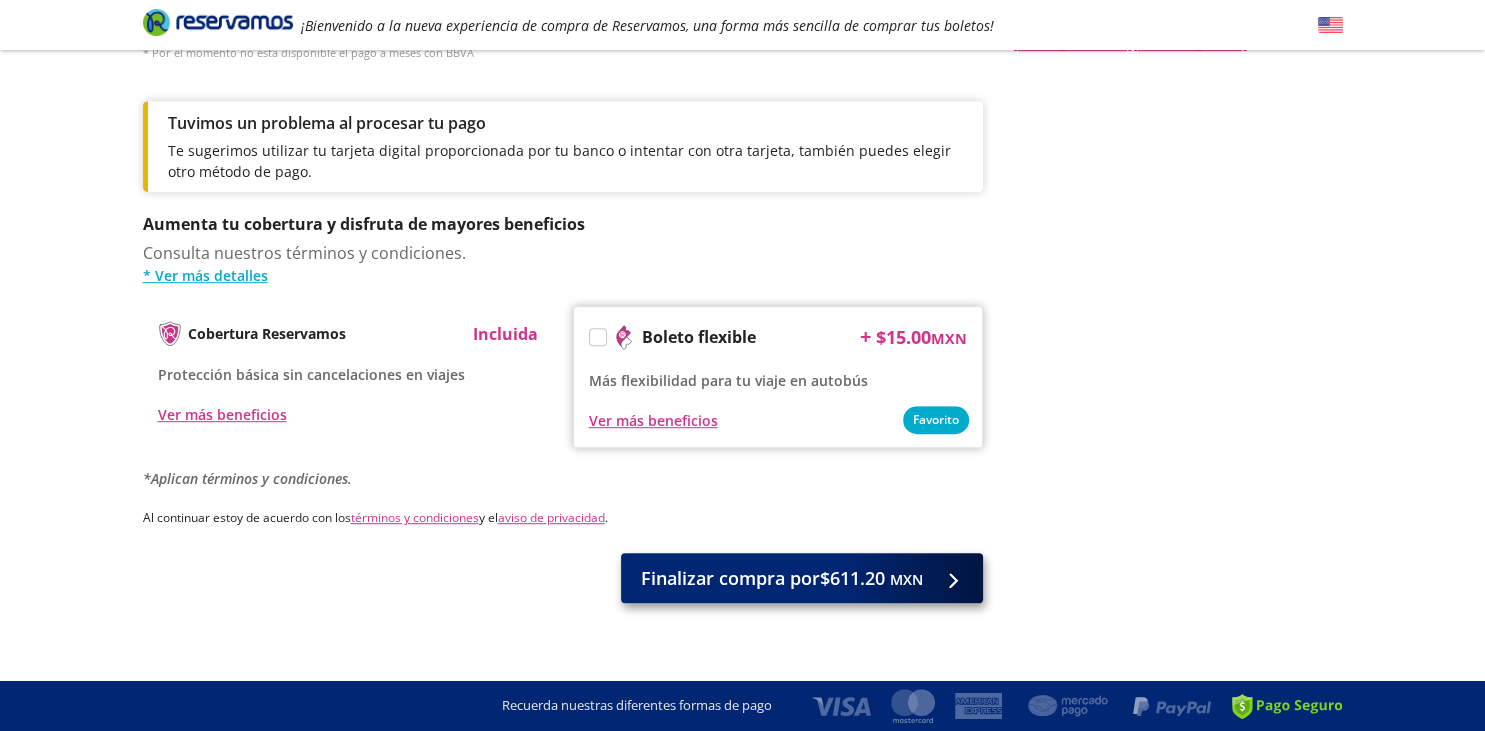 type on "patriciacanoflores" 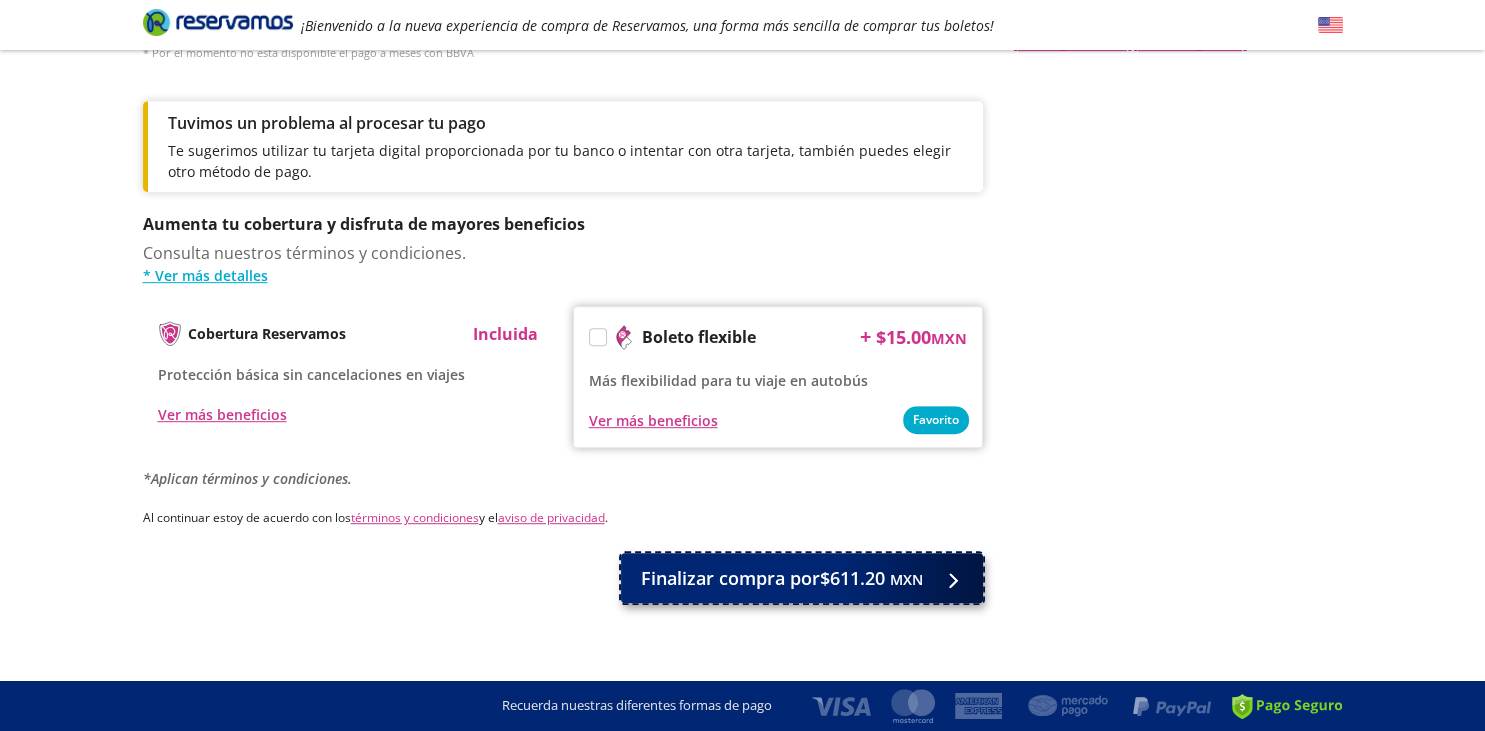 click on "Finalizar compra por  $611.20   MXN" at bounding box center (782, 578) 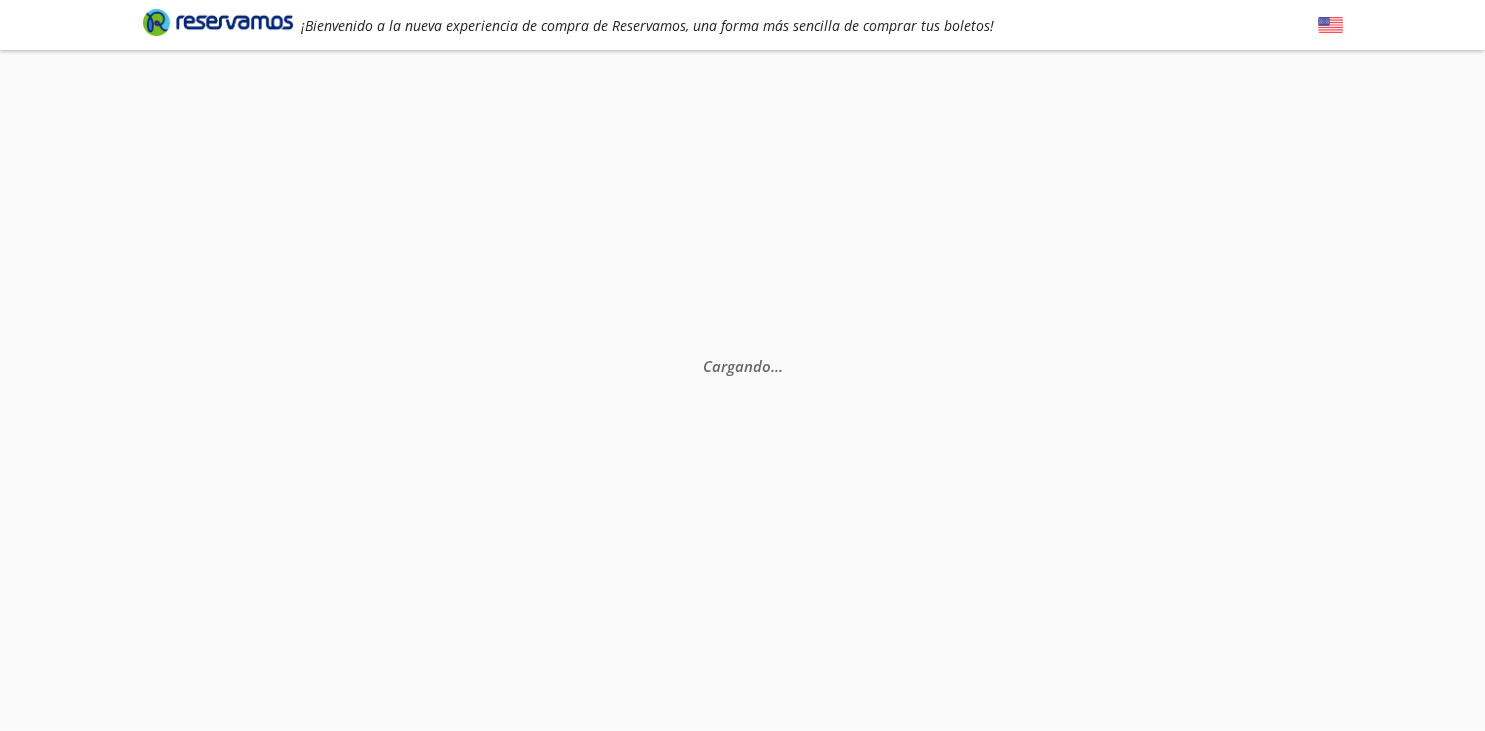 scroll, scrollTop: 0, scrollLeft: 0, axis: both 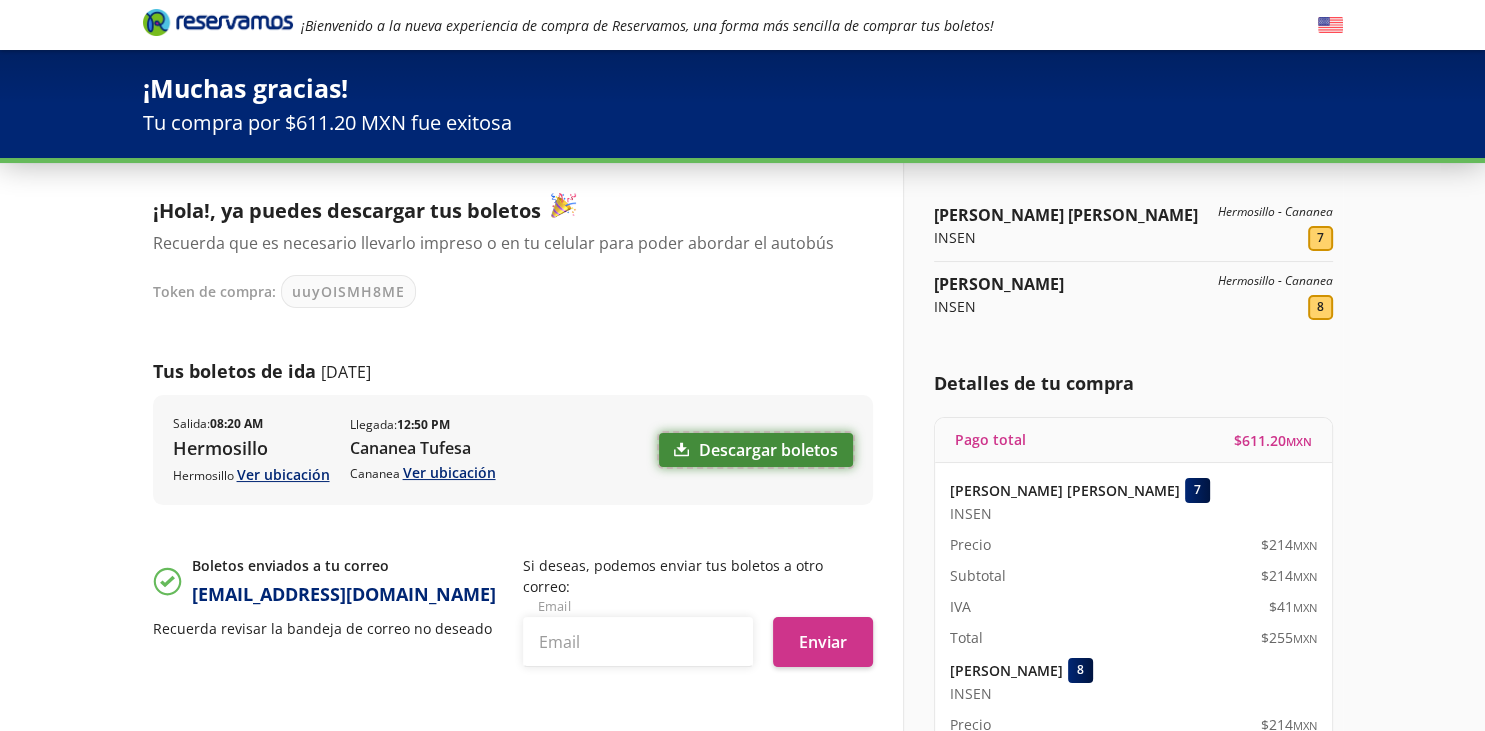 click on "Descargar boletos" at bounding box center (756, 450) 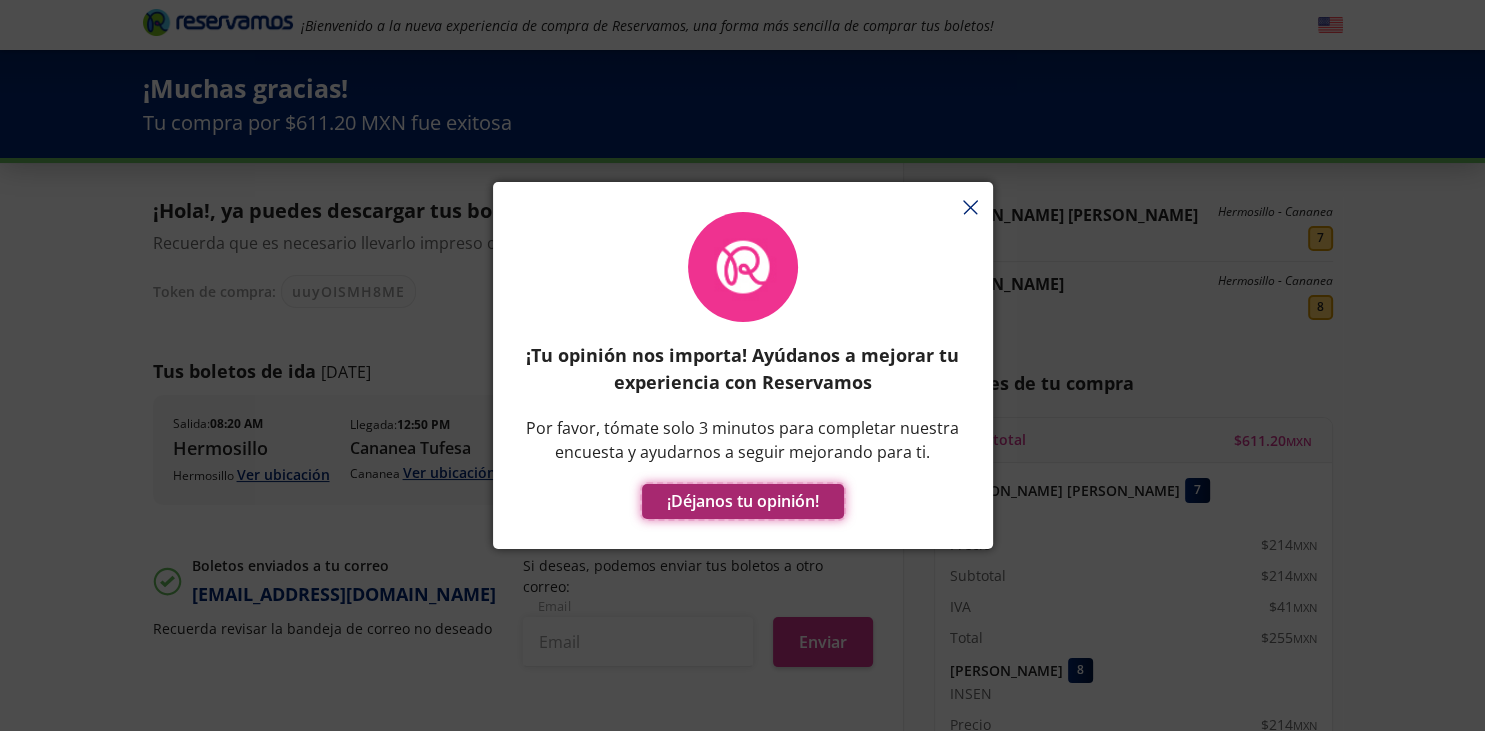 click on "¡Déjanos tu opinión!" at bounding box center [743, 501] 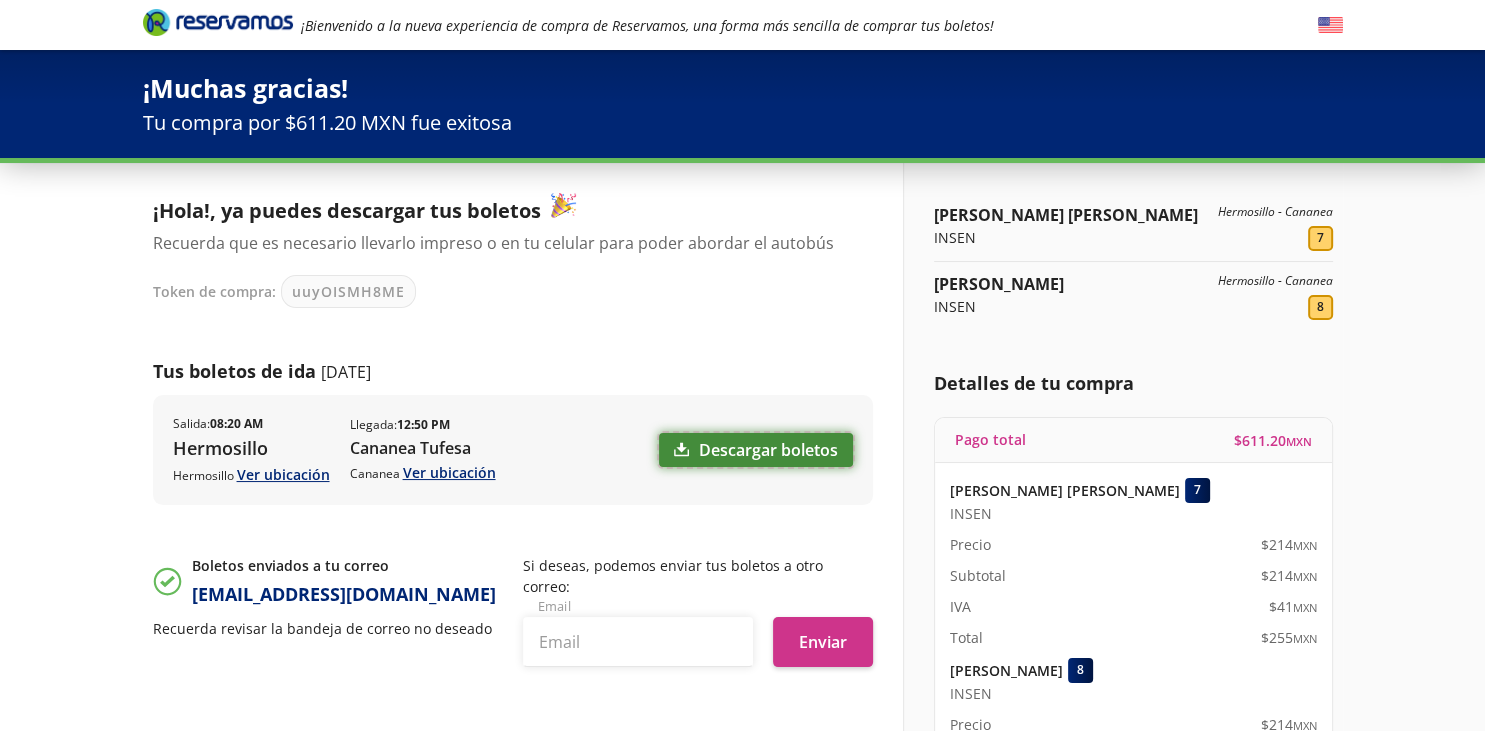 click on "Descargar boletos" at bounding box center (756, 450) 